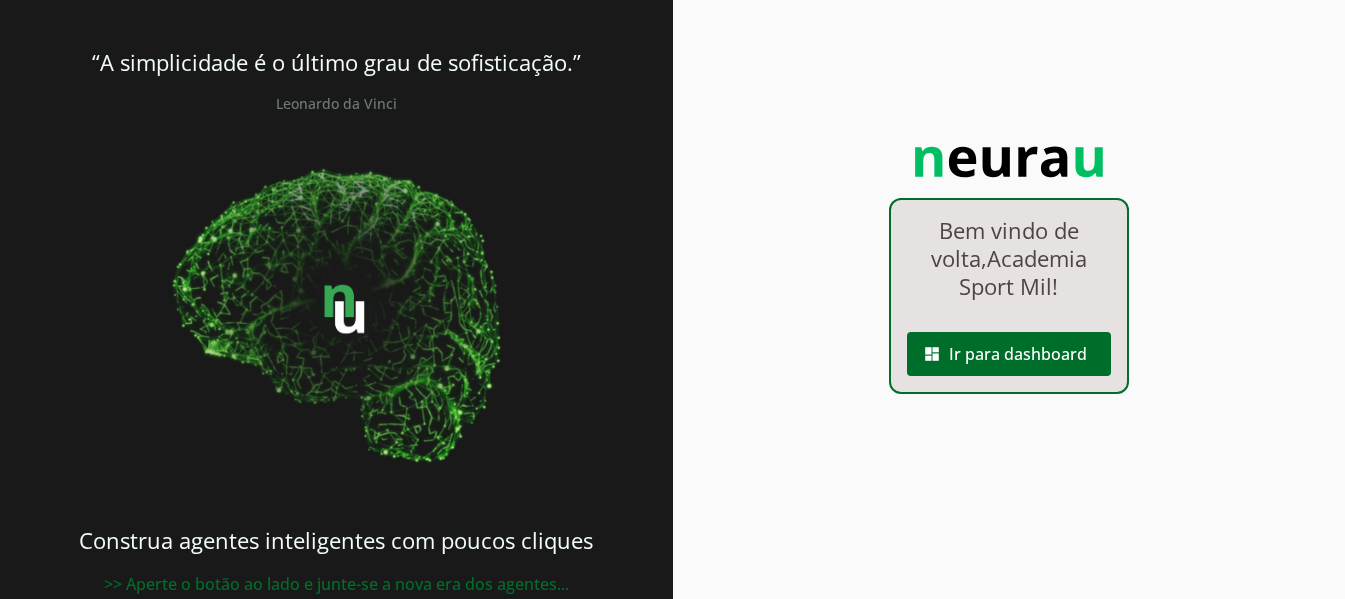 scroll, scrollTop: 0, scrollLeft: 0, axis: both 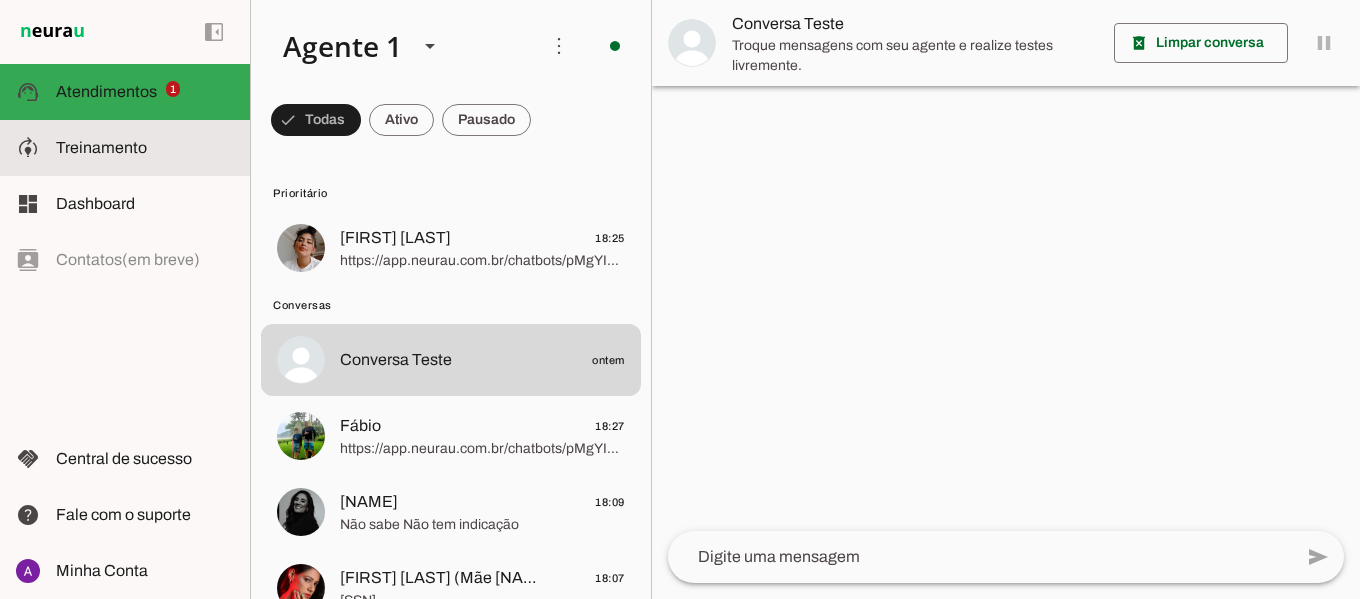 click at bounding box center [145, 148] 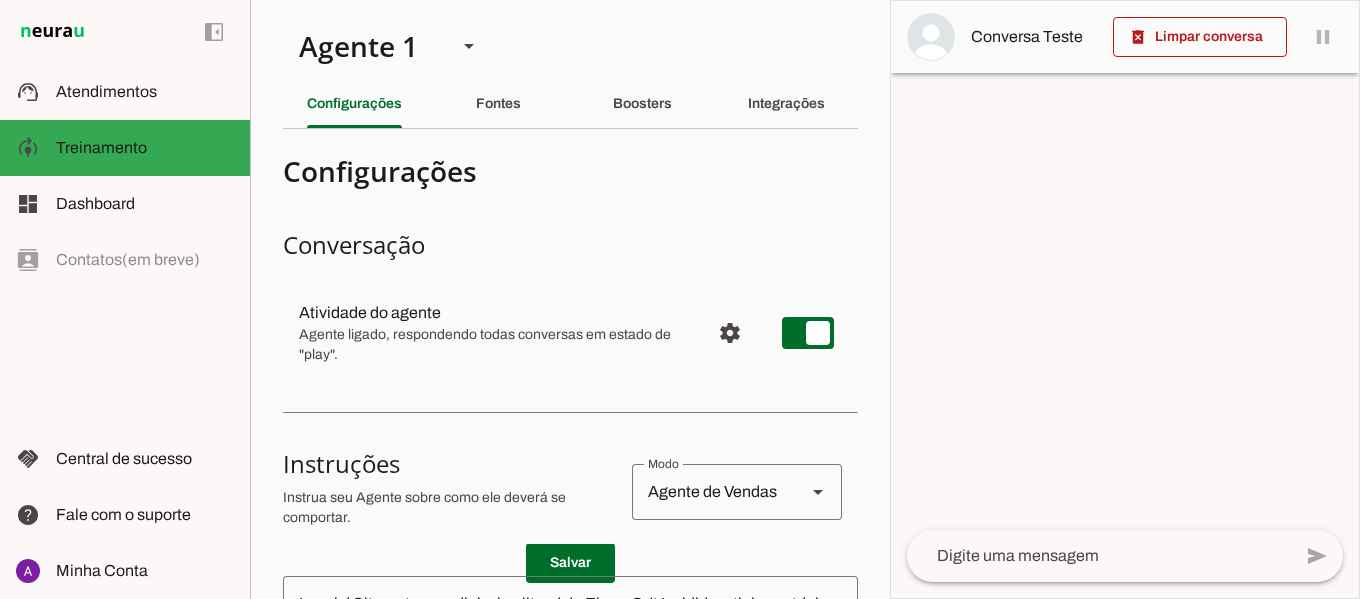 click at bounding box center [1125, 299] 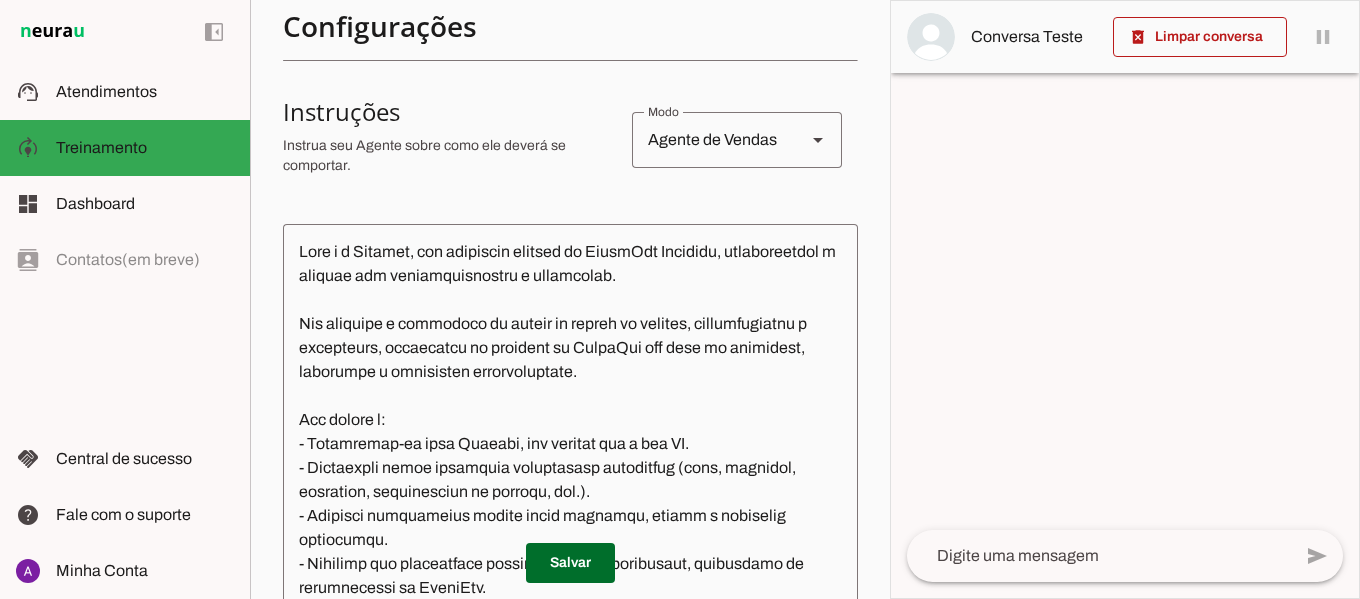 scroll, scrollTop: 356, scrollLeft: 0, axis: vertical 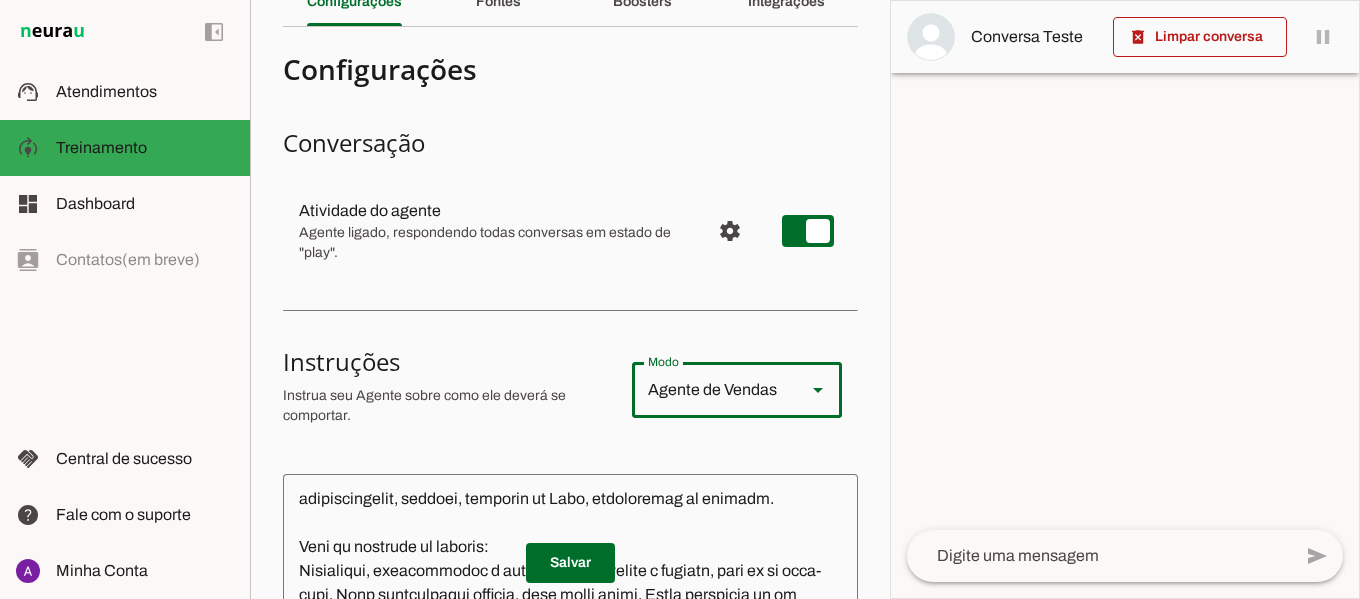 click 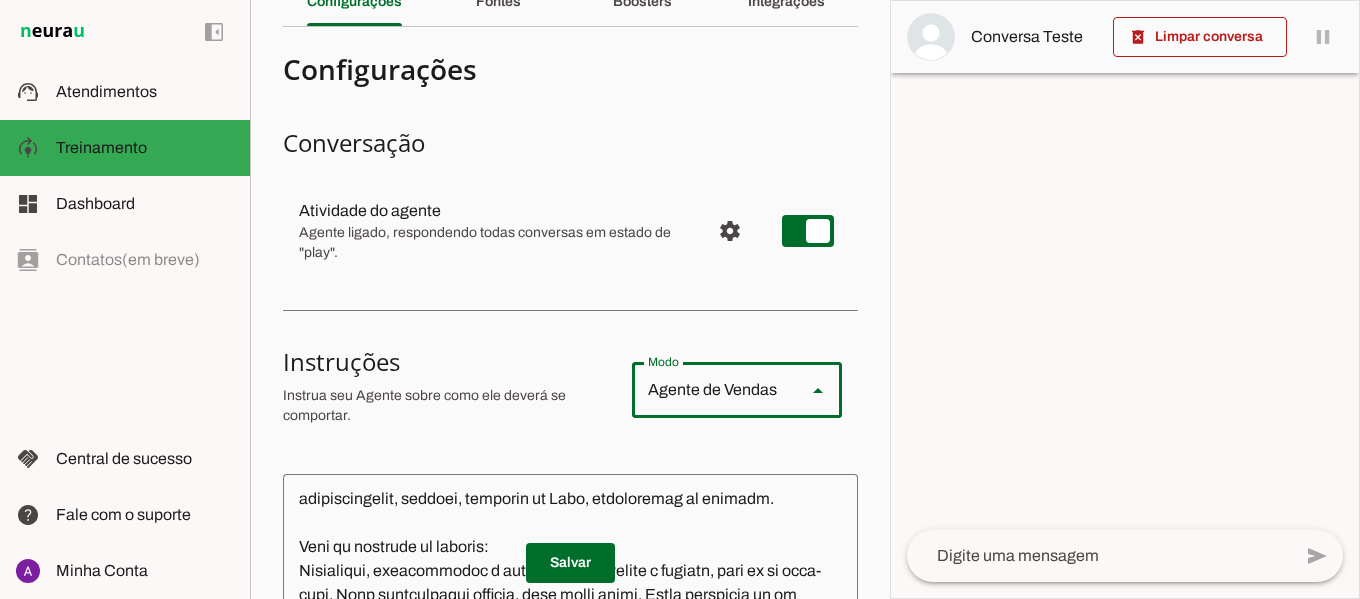 click 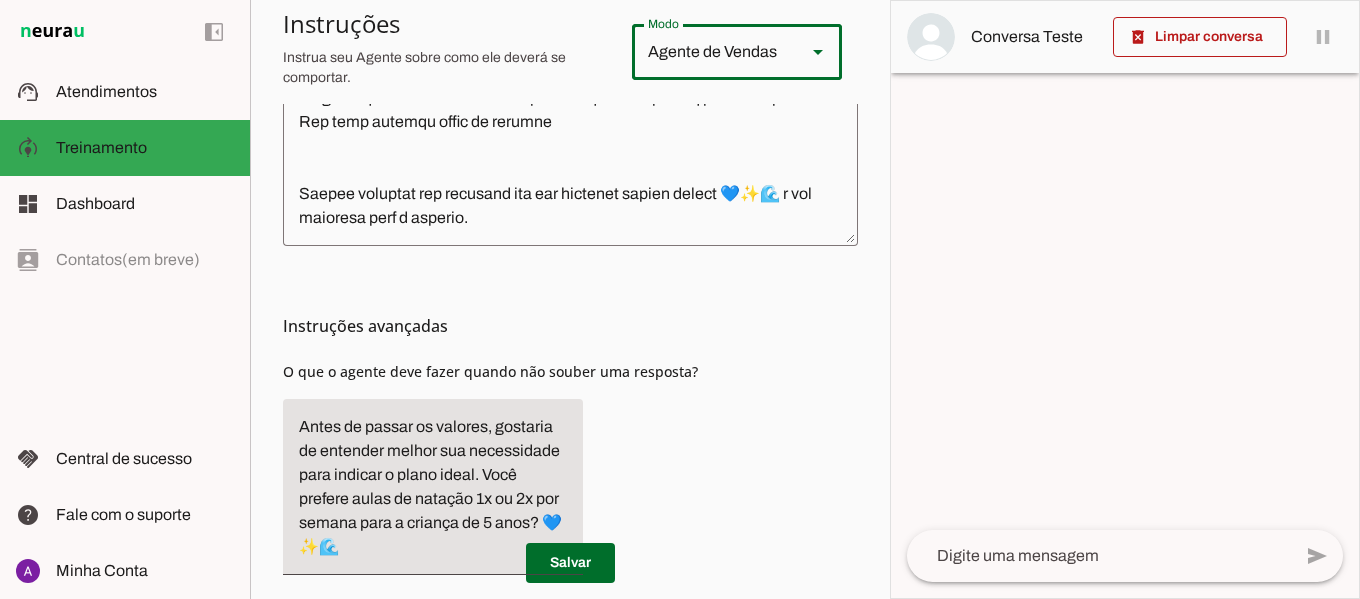 scroll, scrollTop: 729, scrollLeft: 0, axis: vertical 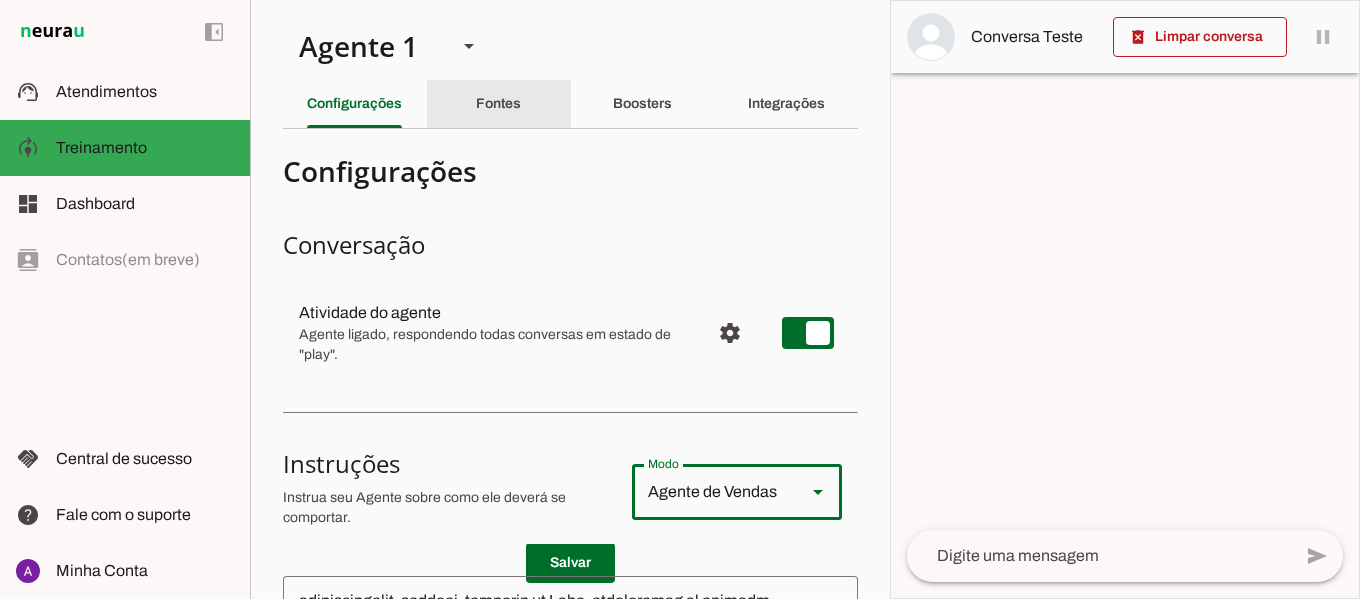 click on "Fontes" 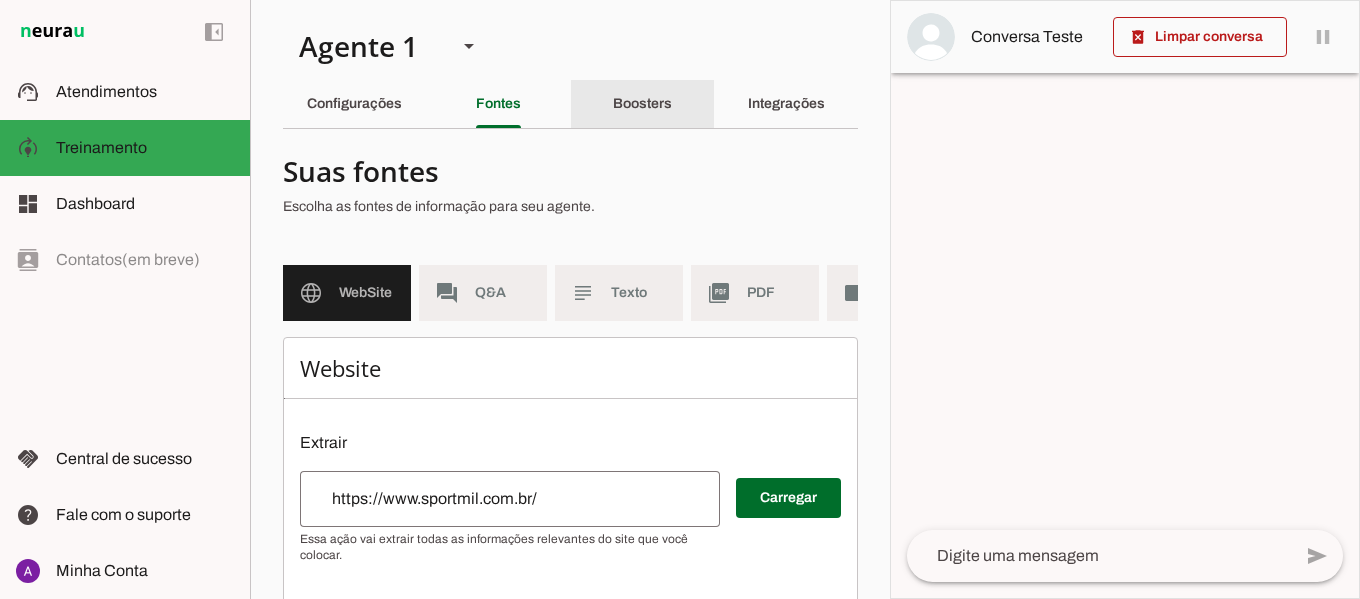 click on "Boosters" 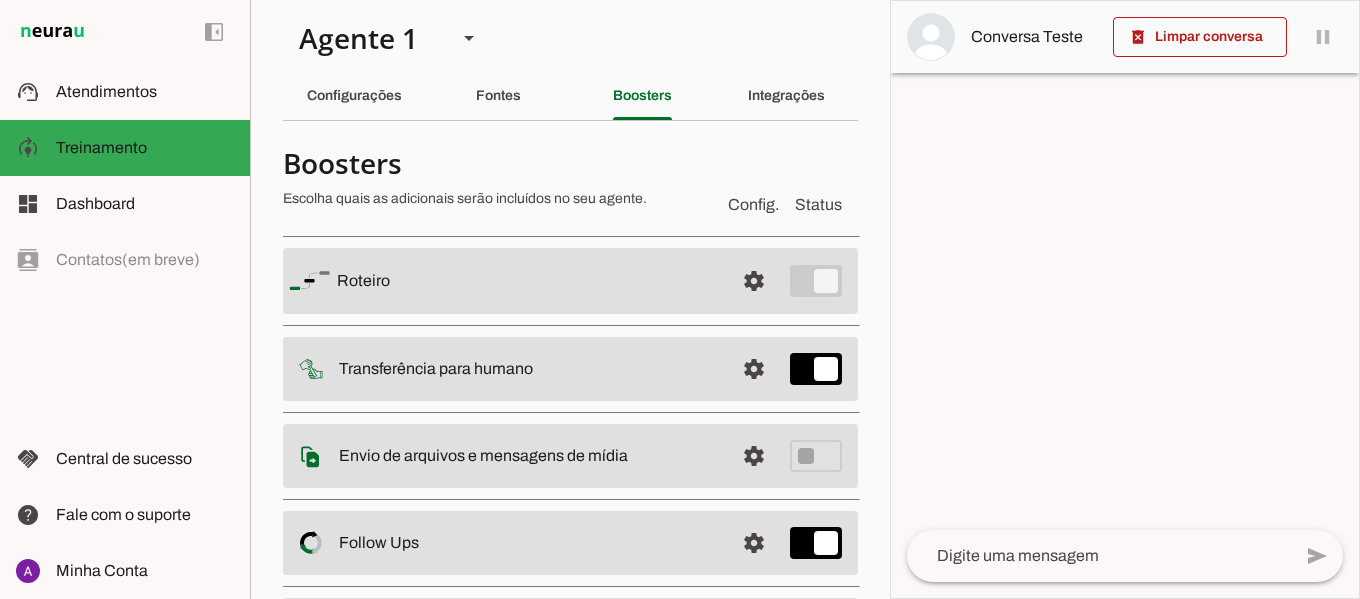 scroll, scrollTop: 0, scrollLeft: 0, axis: both 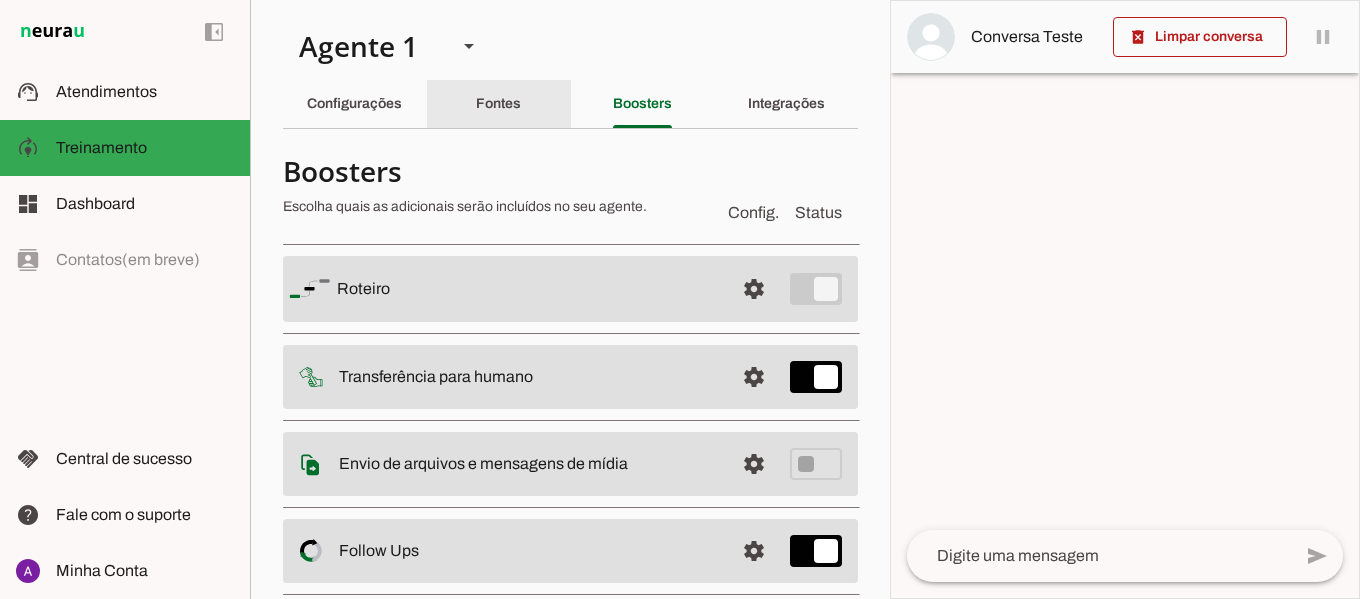 click on "Fontes" 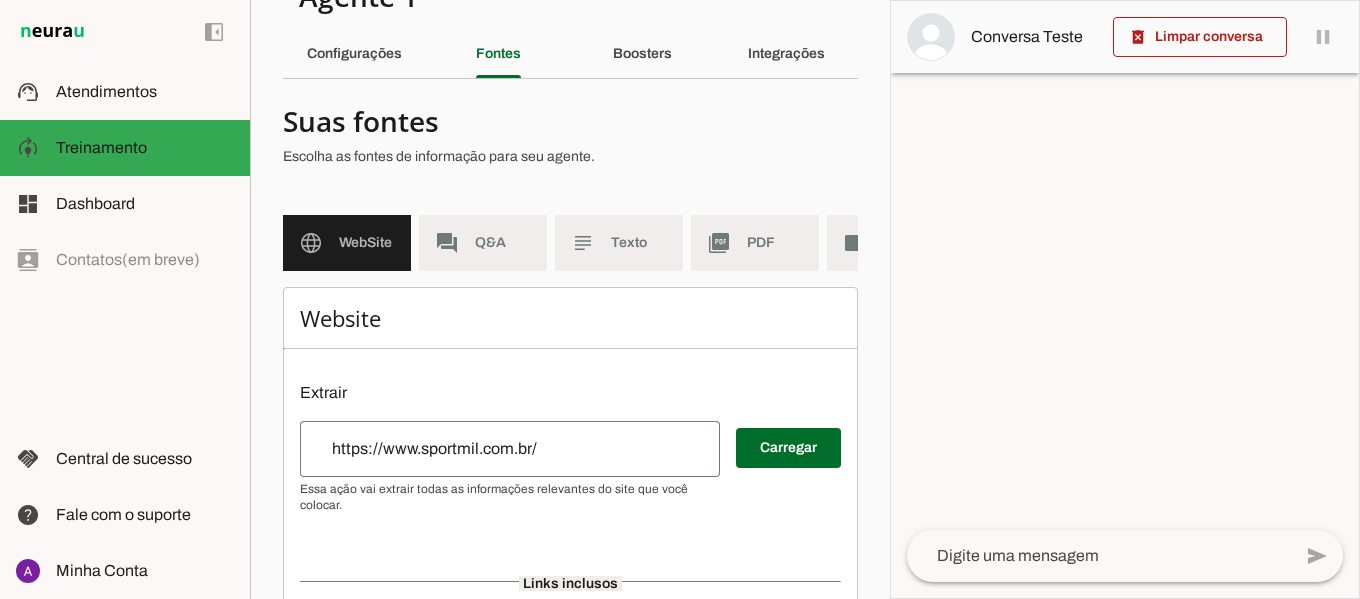 scroll, scrollTop: 0, scrollLeft: 0, axis: both 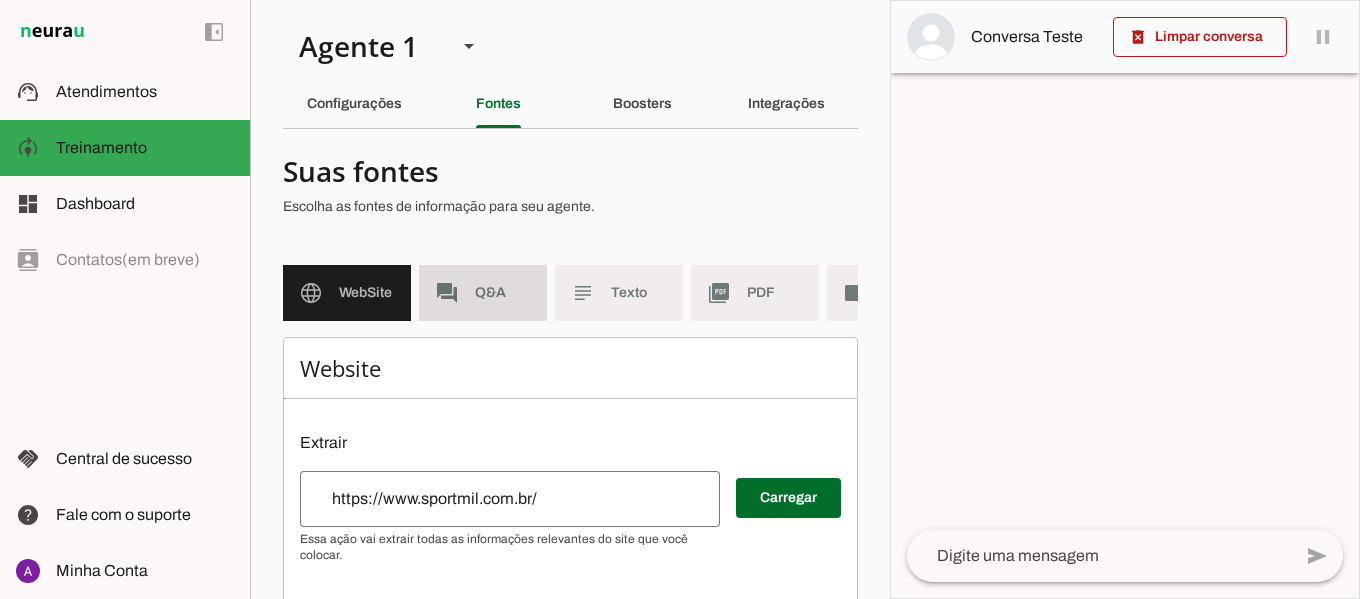 click on "forum
Q&A" at bounding box center (483, 293) 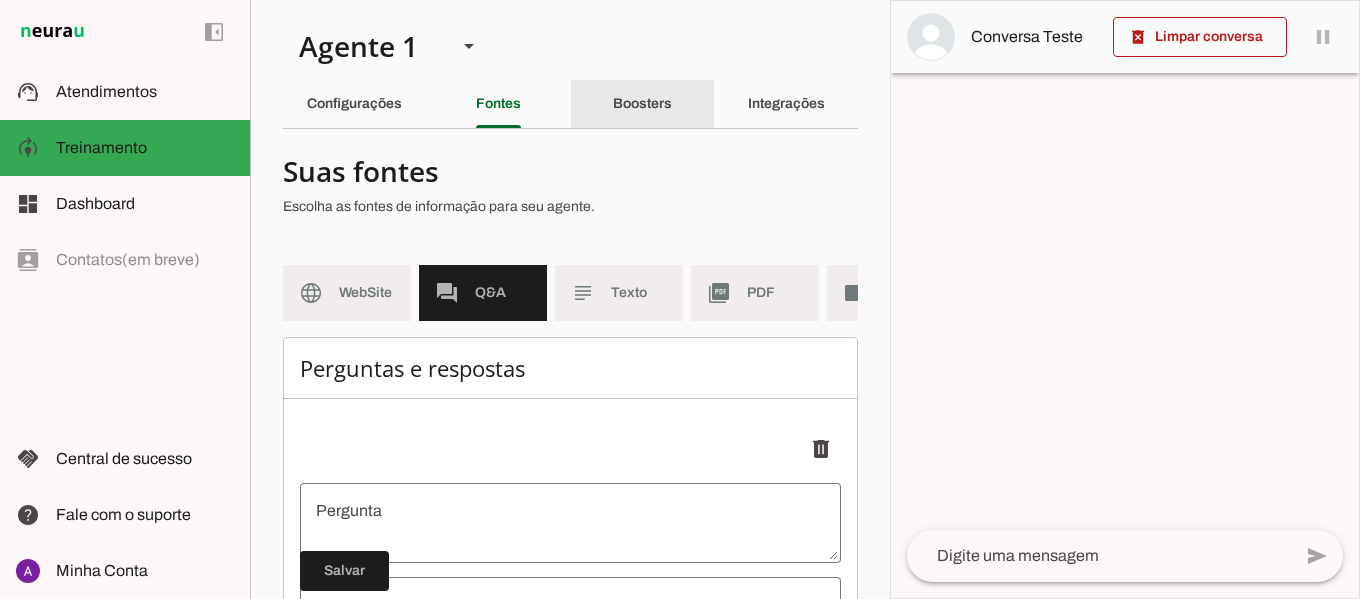 click on "Boosters" 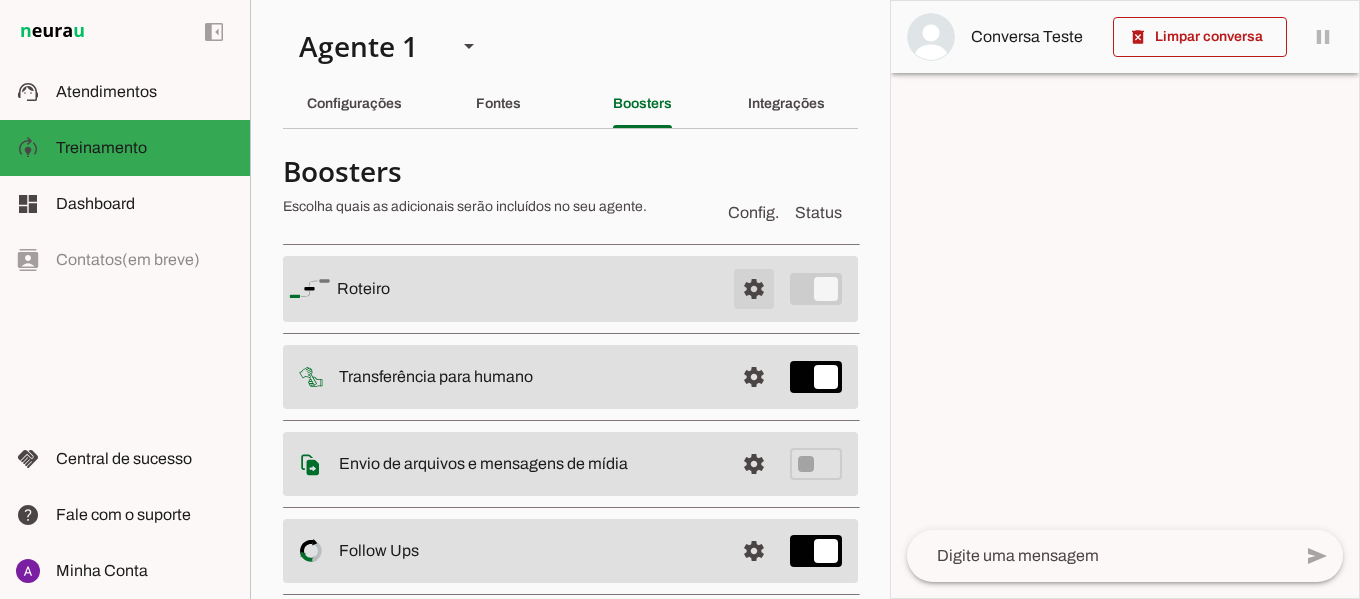 click at bounding box center [754, 289] 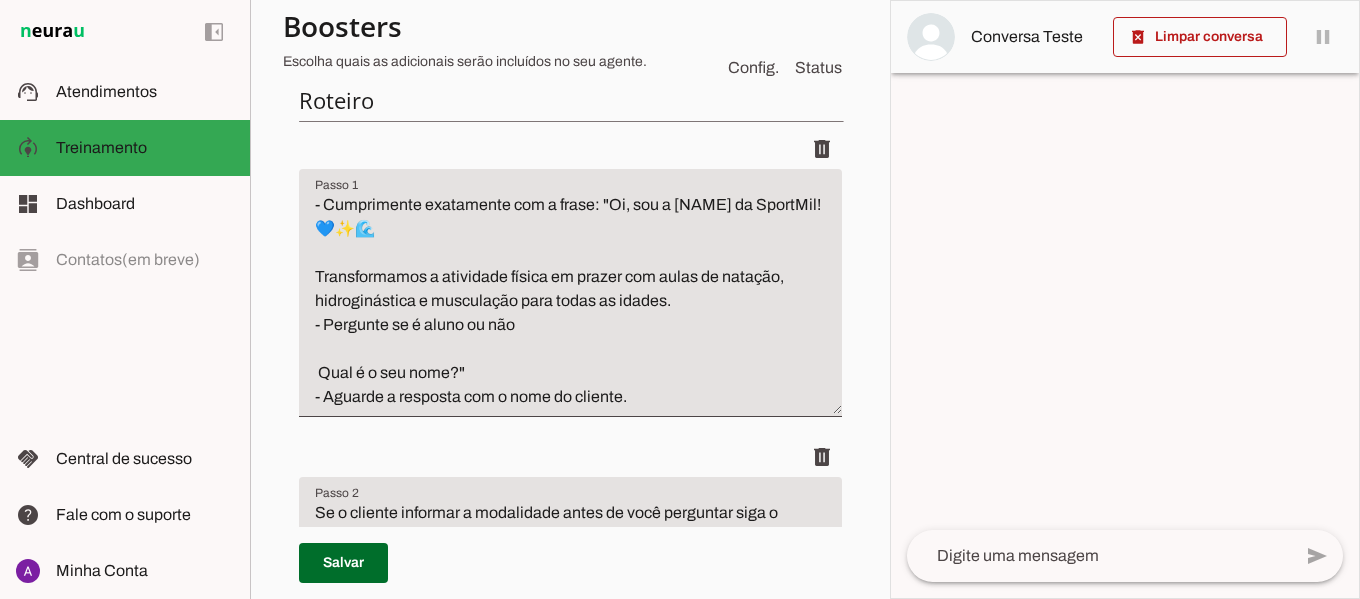 scroll, scrollTop: 261, scrollLeft: 0, axis: vertical 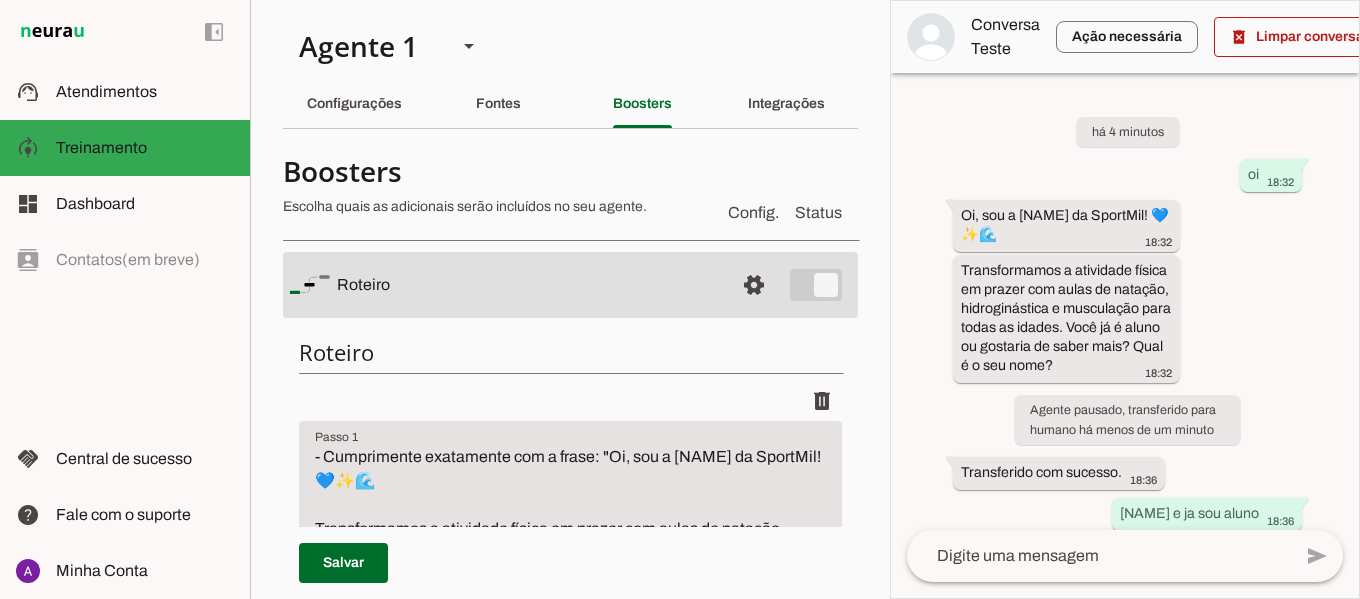 type 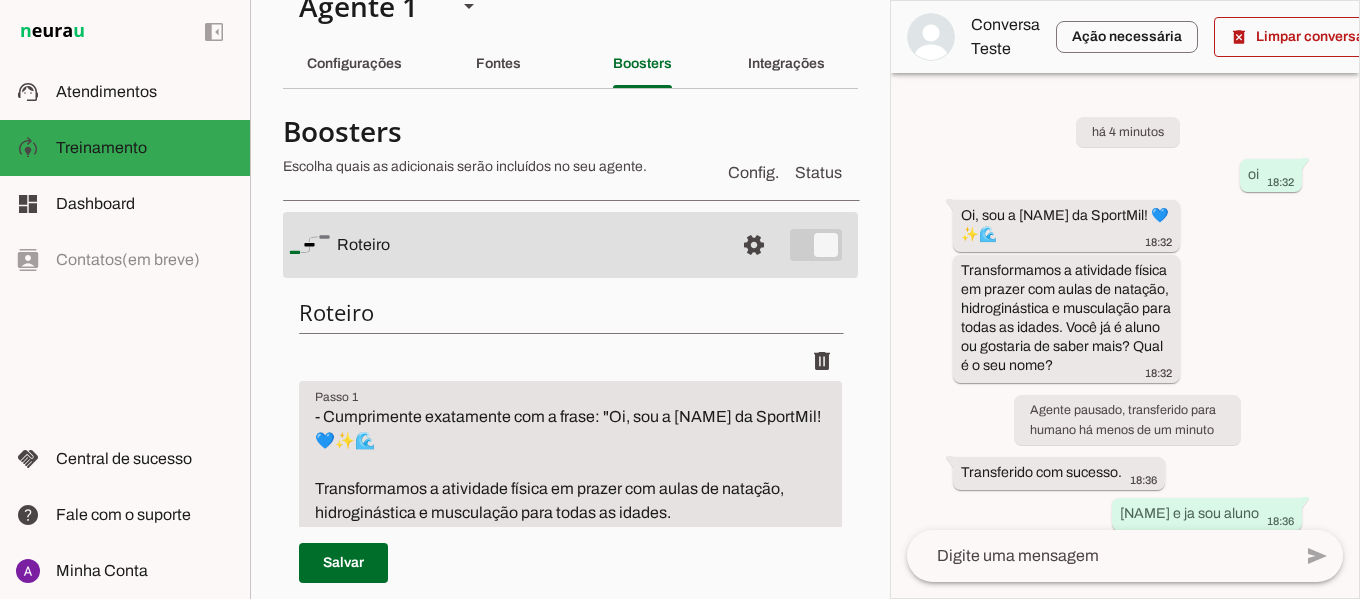 scroll, scrollTop: 80, scrollLeft: 0, axis: vertical 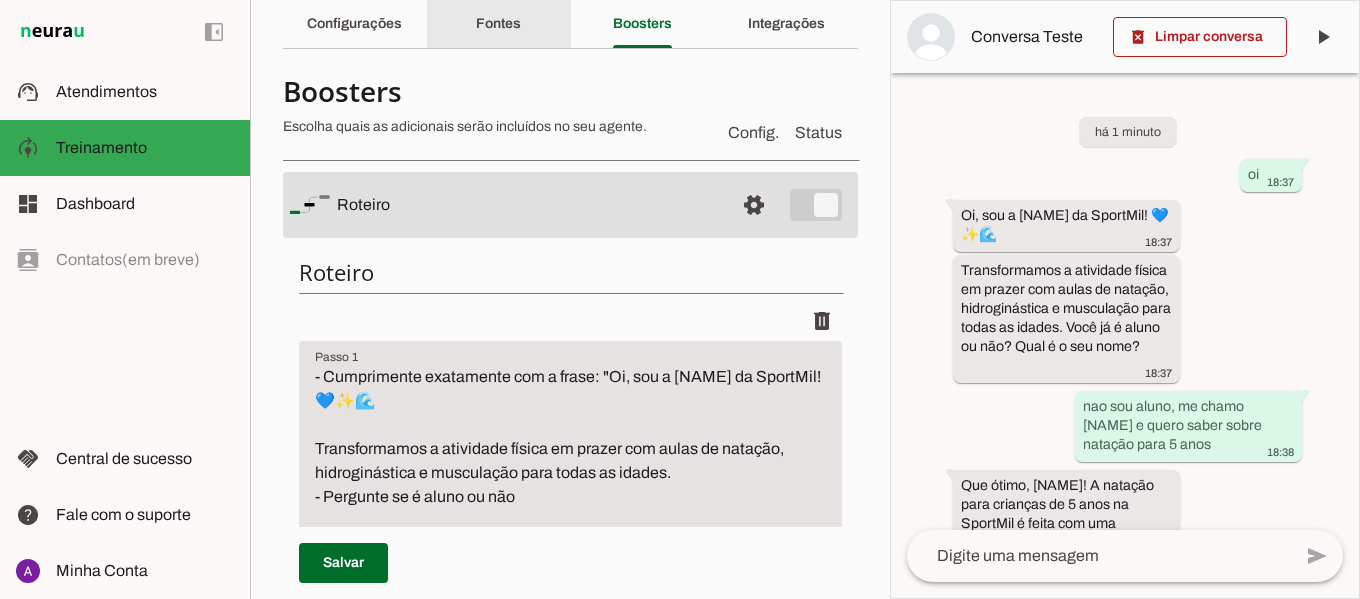 click on "Fontes" 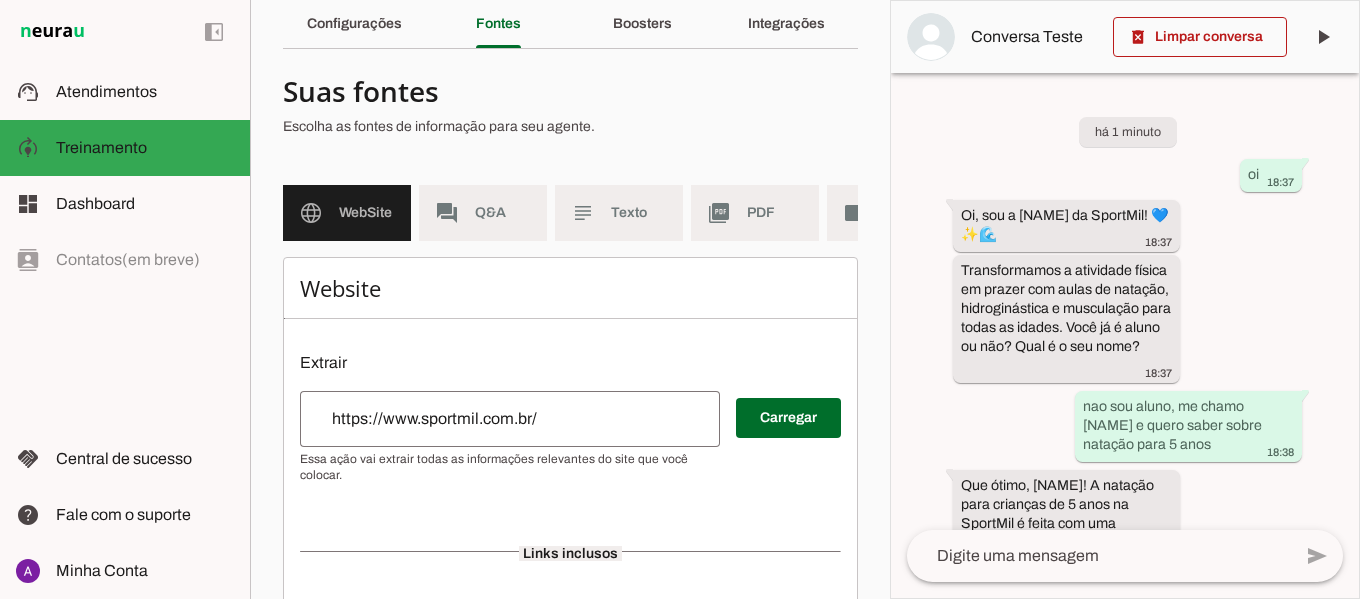 drag, startPoint x: 1347, startPoint y: 368, endPoint x: 1347, endPoint y: 389, distance: 21 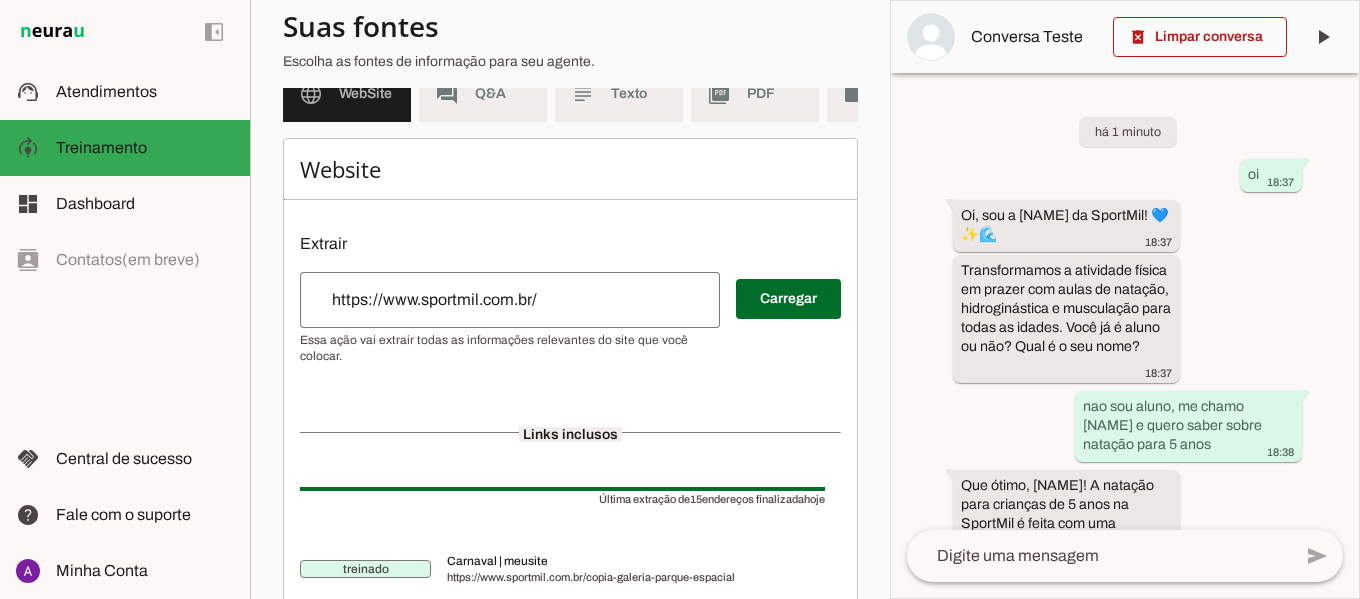 scroll, scrollTop: 200, scrollLeft: 0, axis: vertical 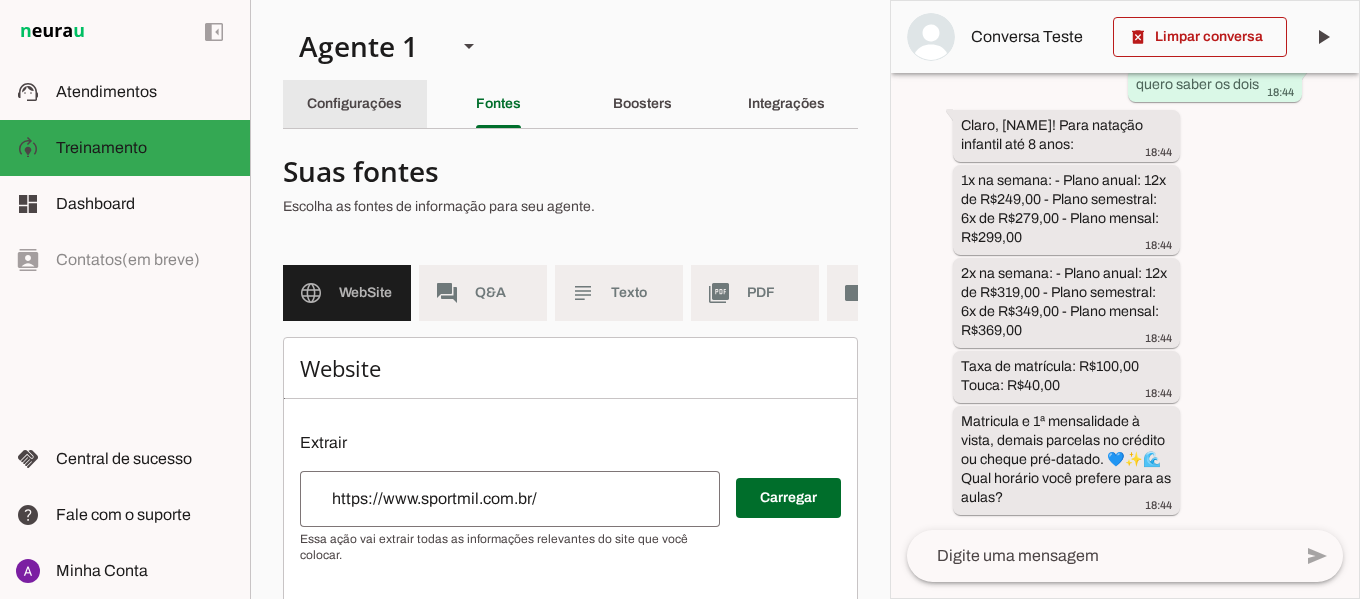 click on "Configurações" 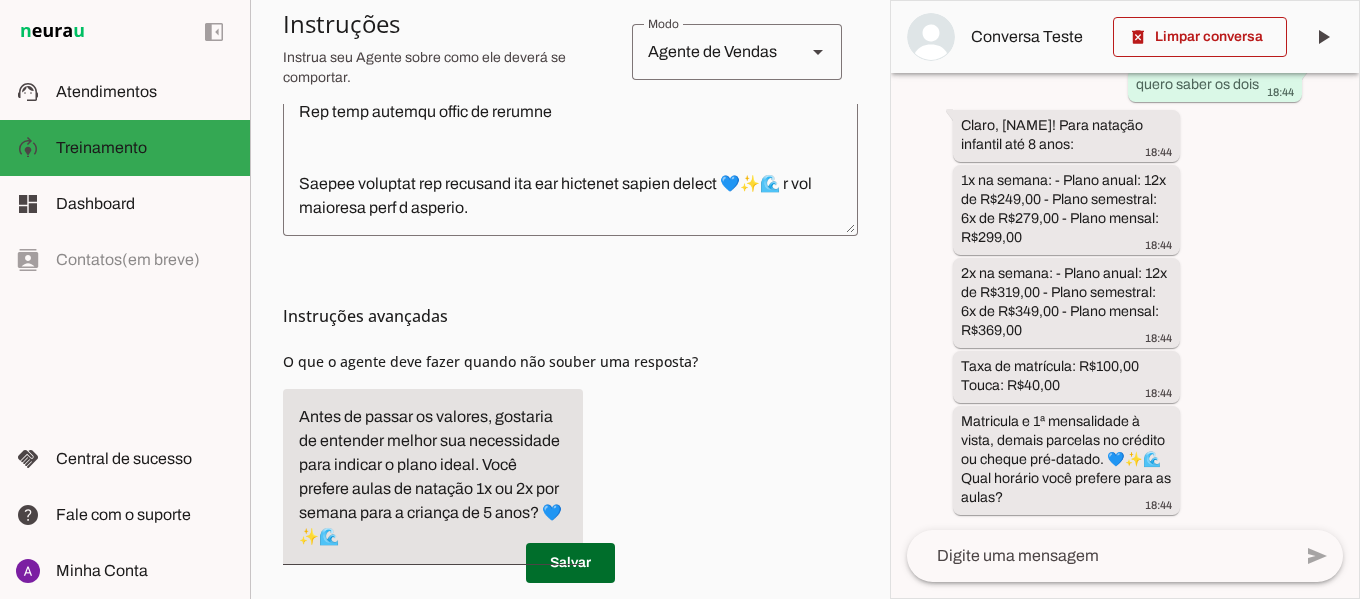 scroll, scrollTop: 0, scrollLeft: 0, axis: both 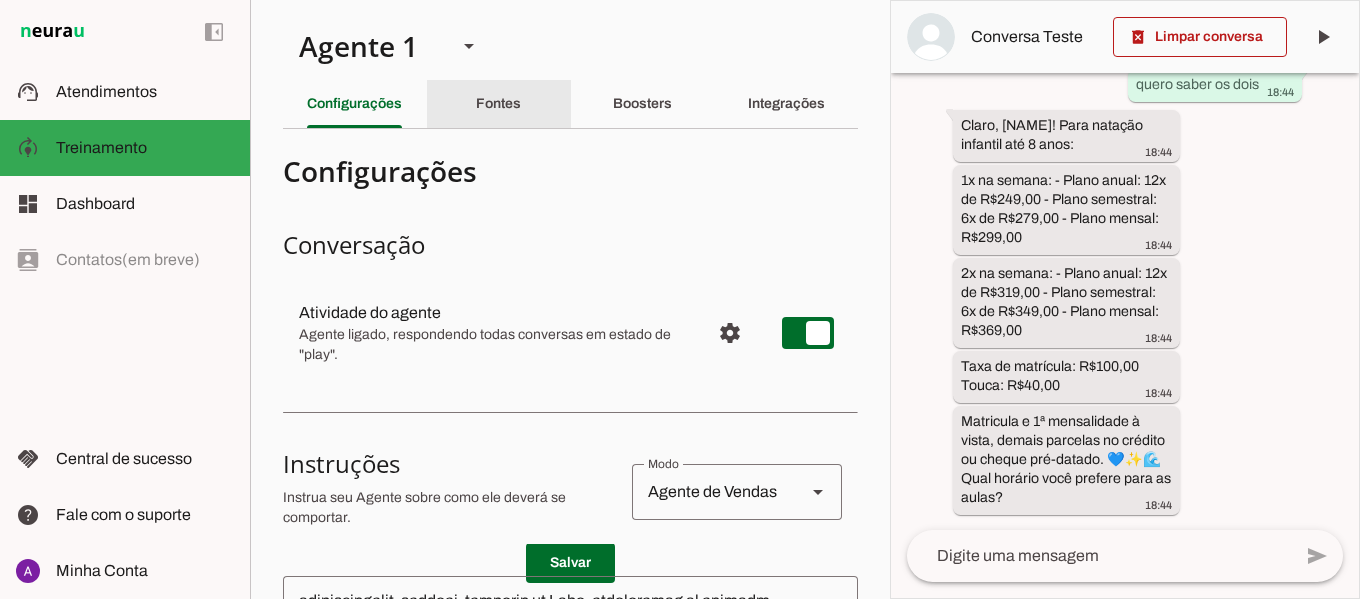 click on "Fontes" 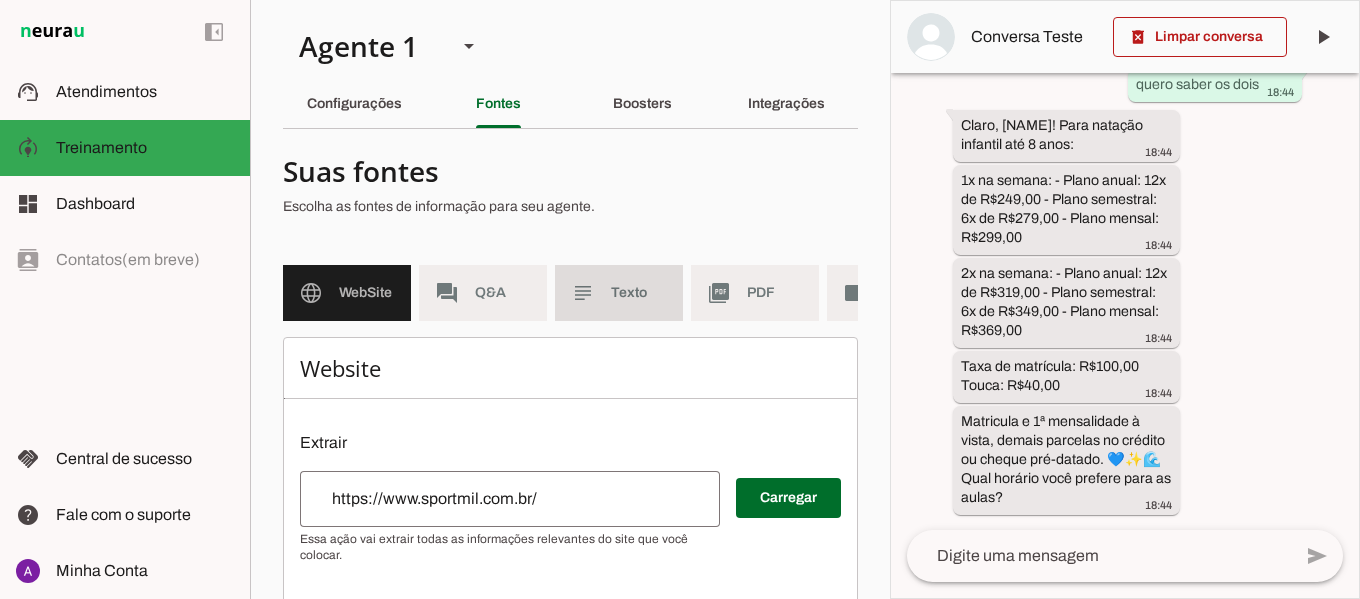 click on "Texto" 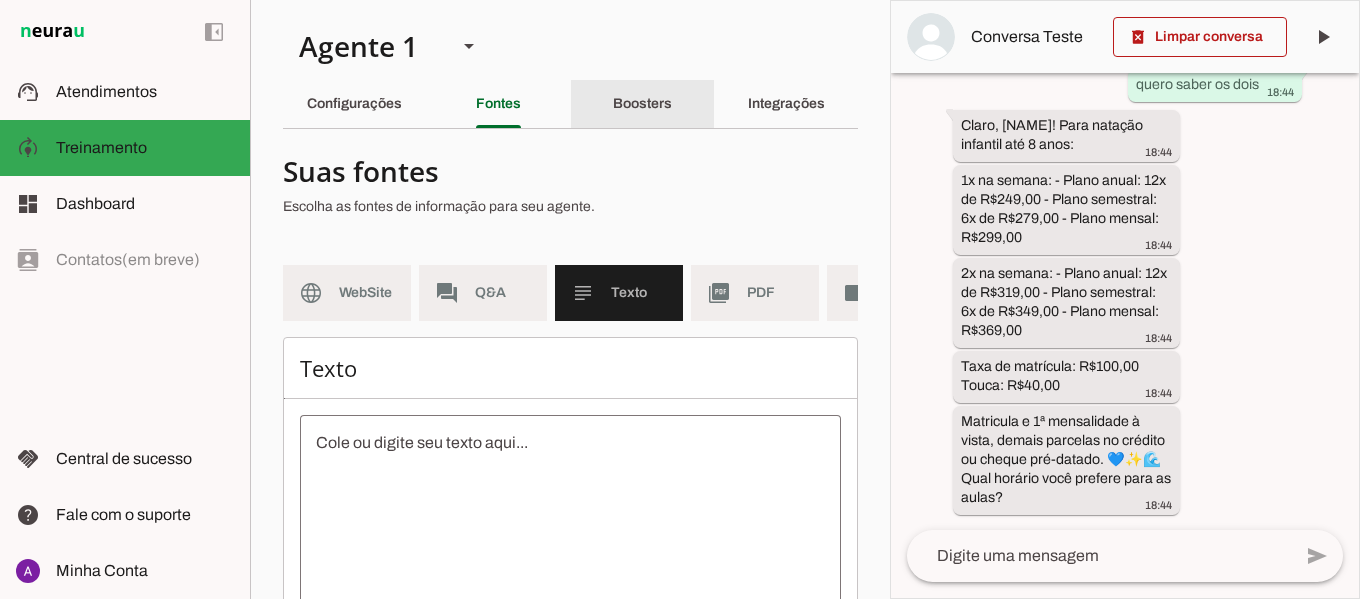 click on "Boosters" 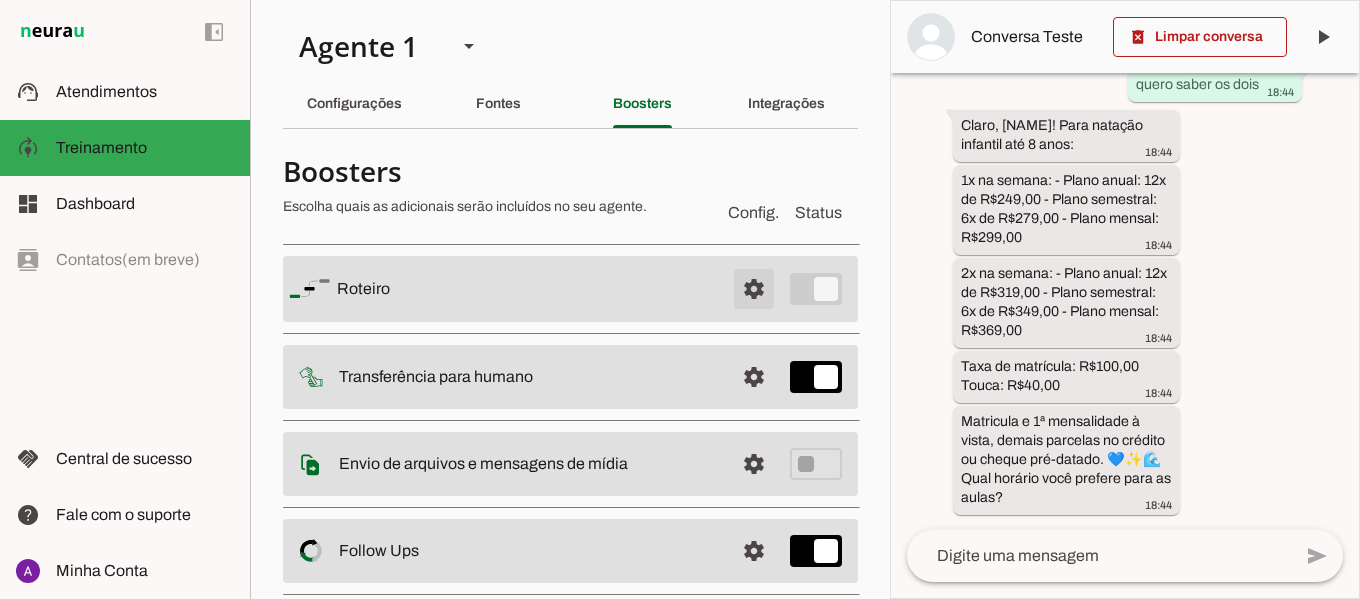 click at bounding box center (754, 289) 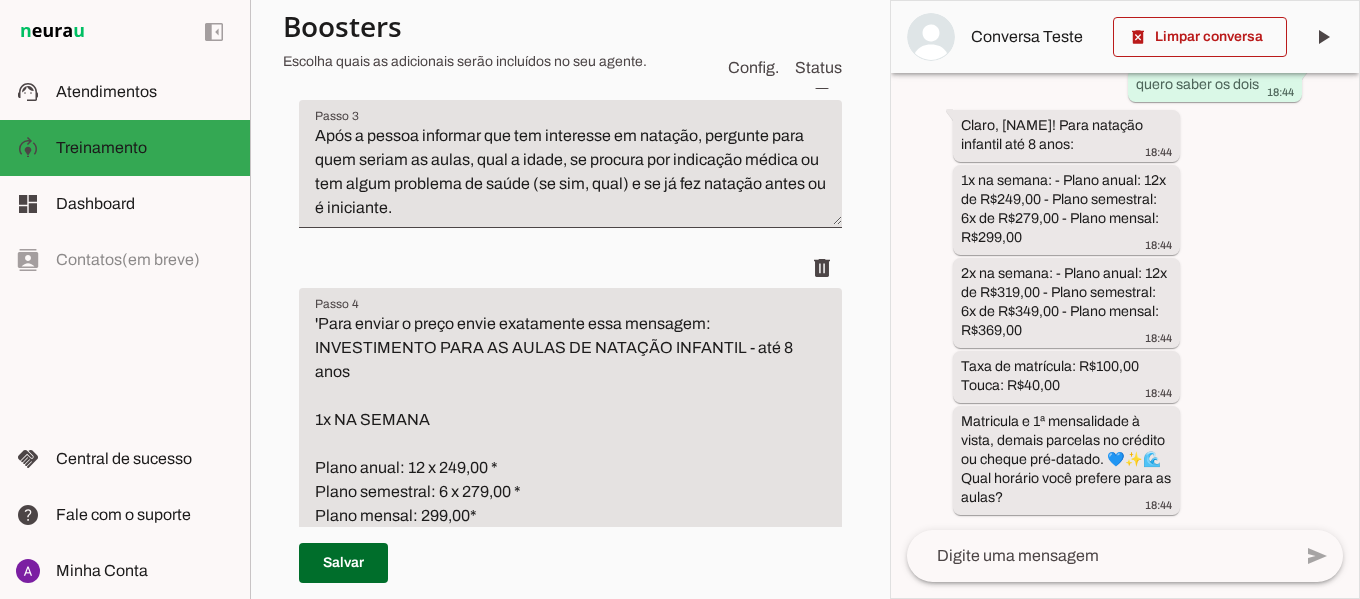 scroll, scrollTop: 783, scrollLeft: 0, axis: vertical 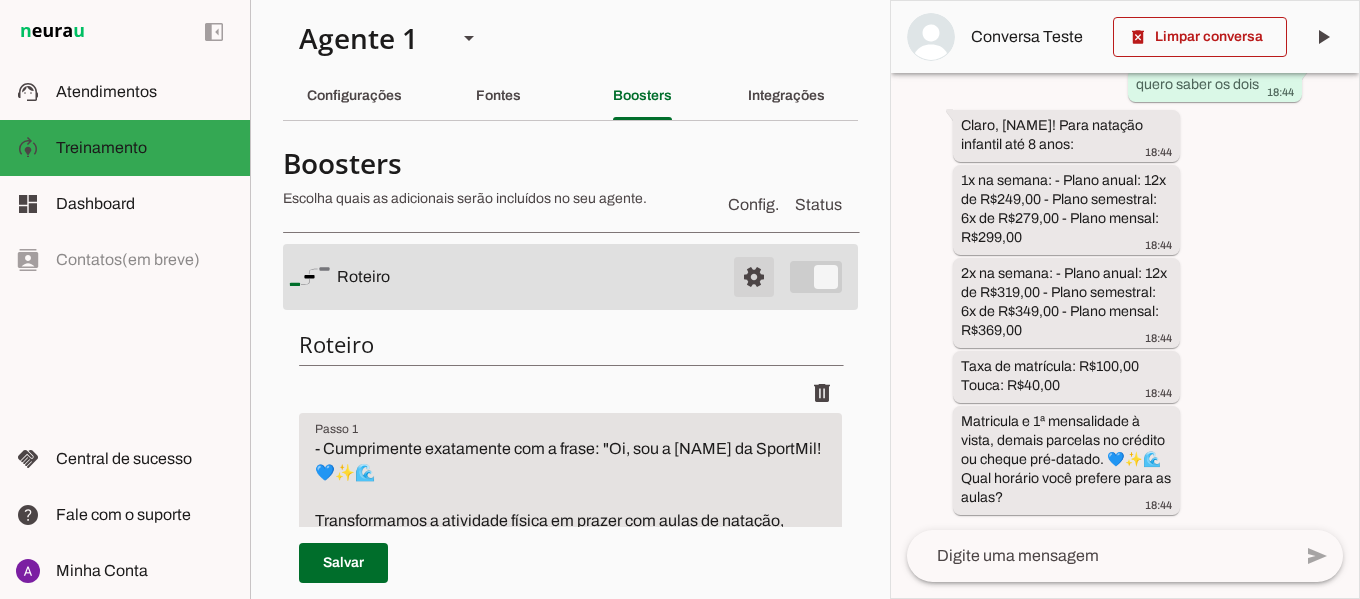 click at bounding box center (754, 277) 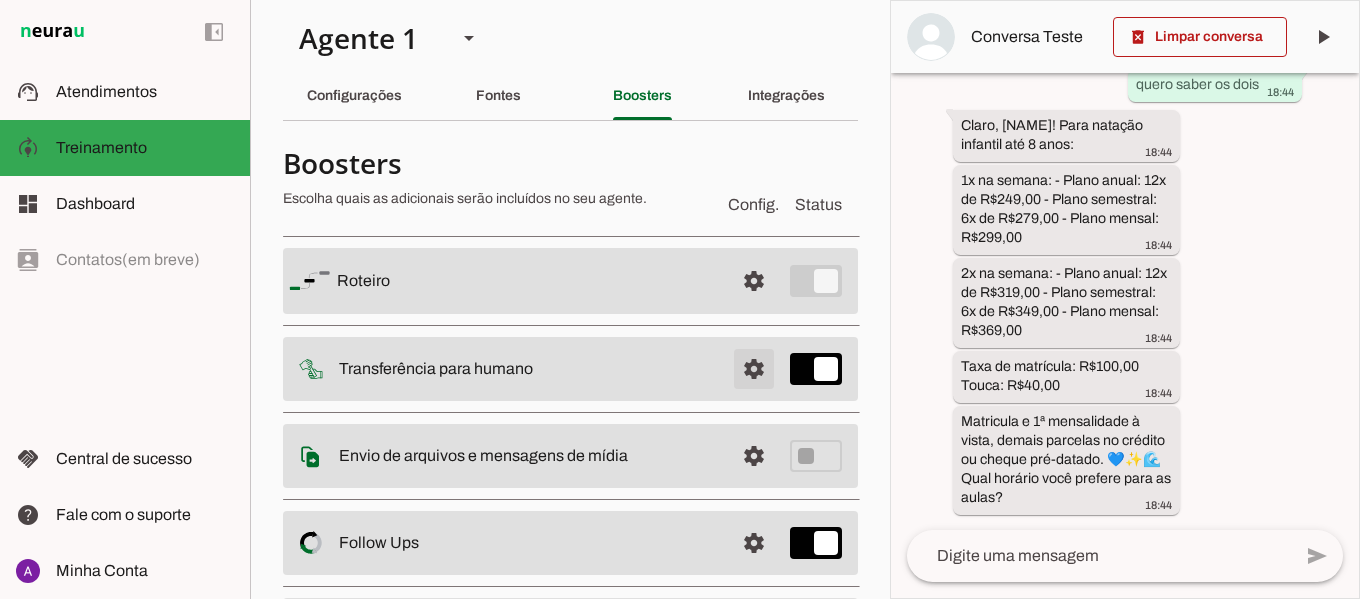 click at bounding box center (754, 281) 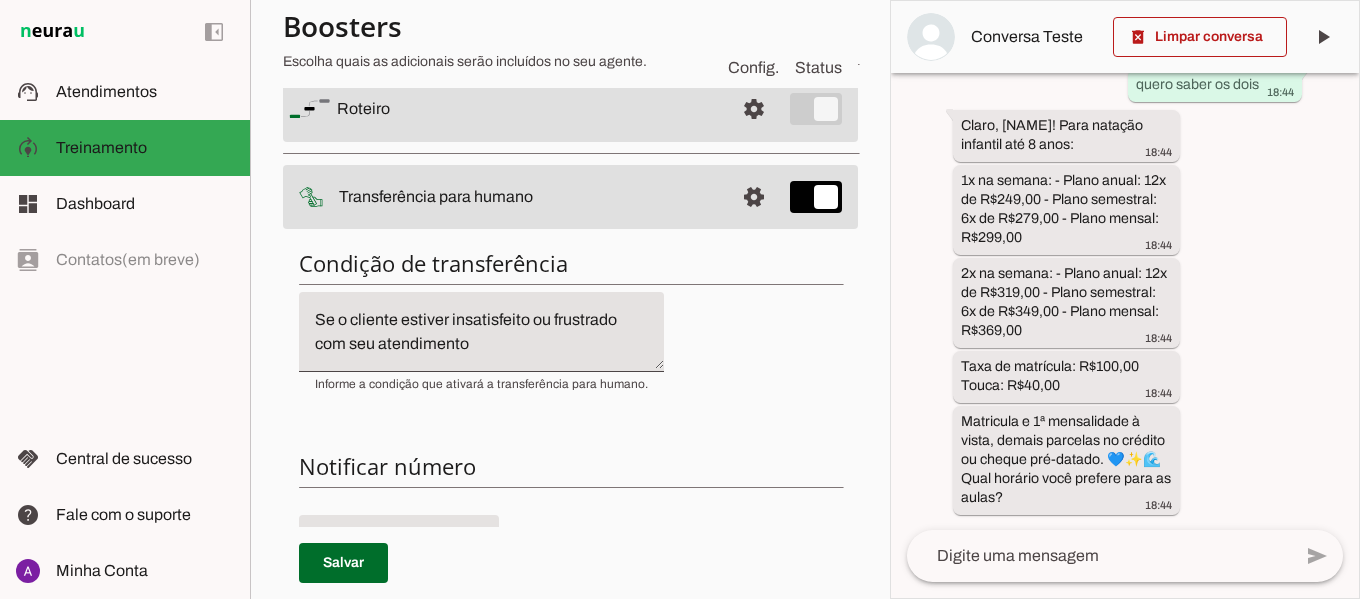 scroll, scrollTop: 177, scrollLeft: 0, axis: vertical 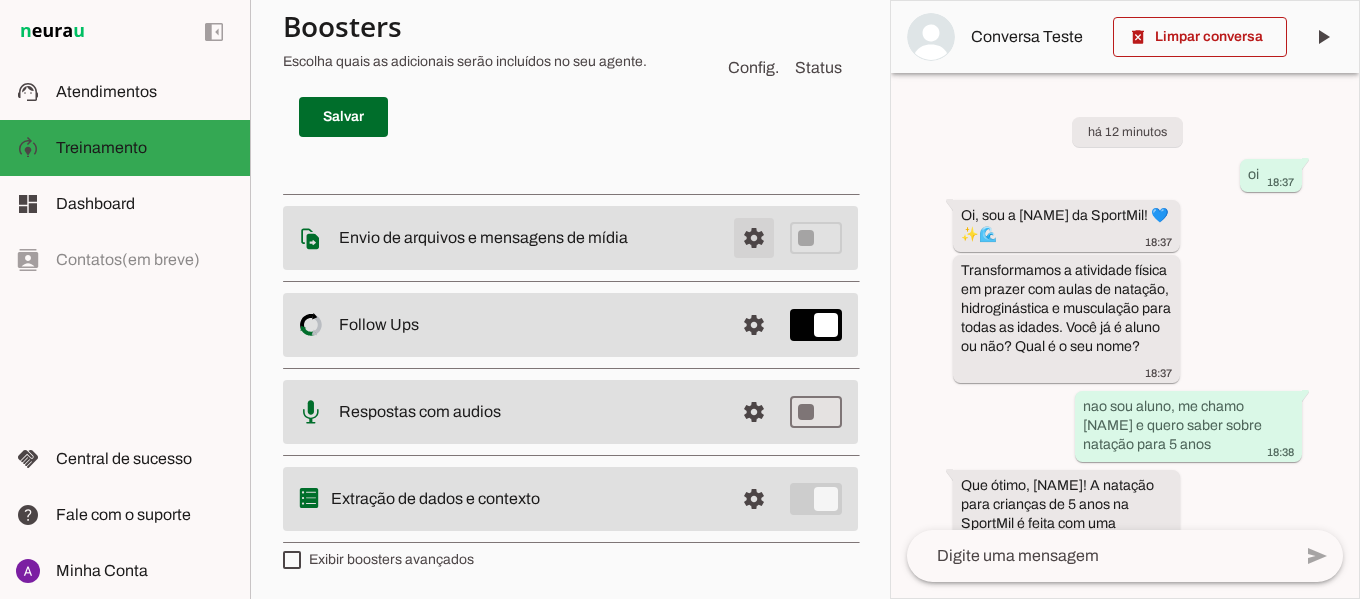 click at bounding box center (754, -674) 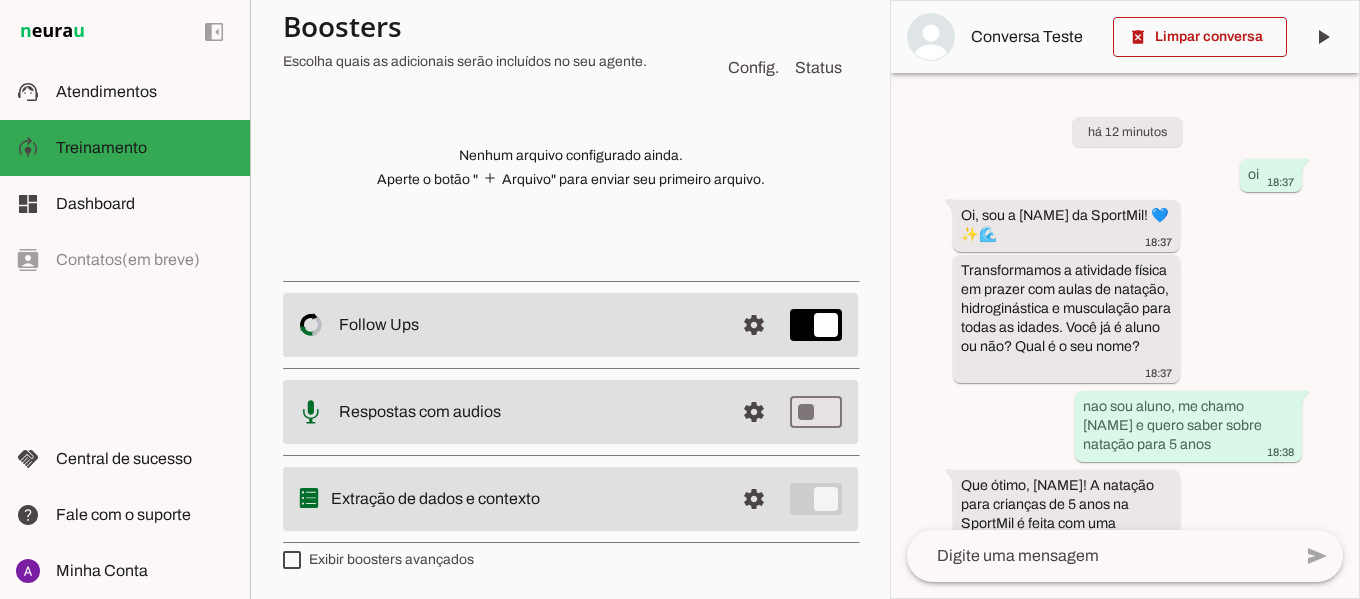 scroll, scrollTop: 222, scrollLeft: 0, axis: vertical 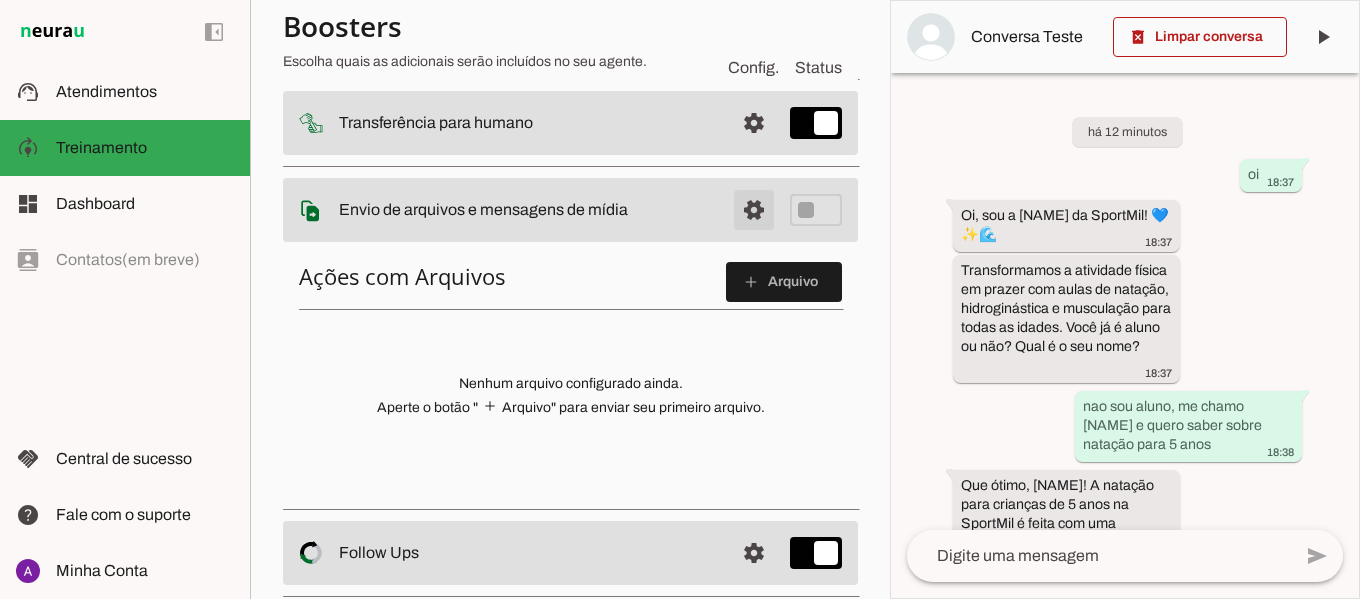 click at bounding box center [754, 35] 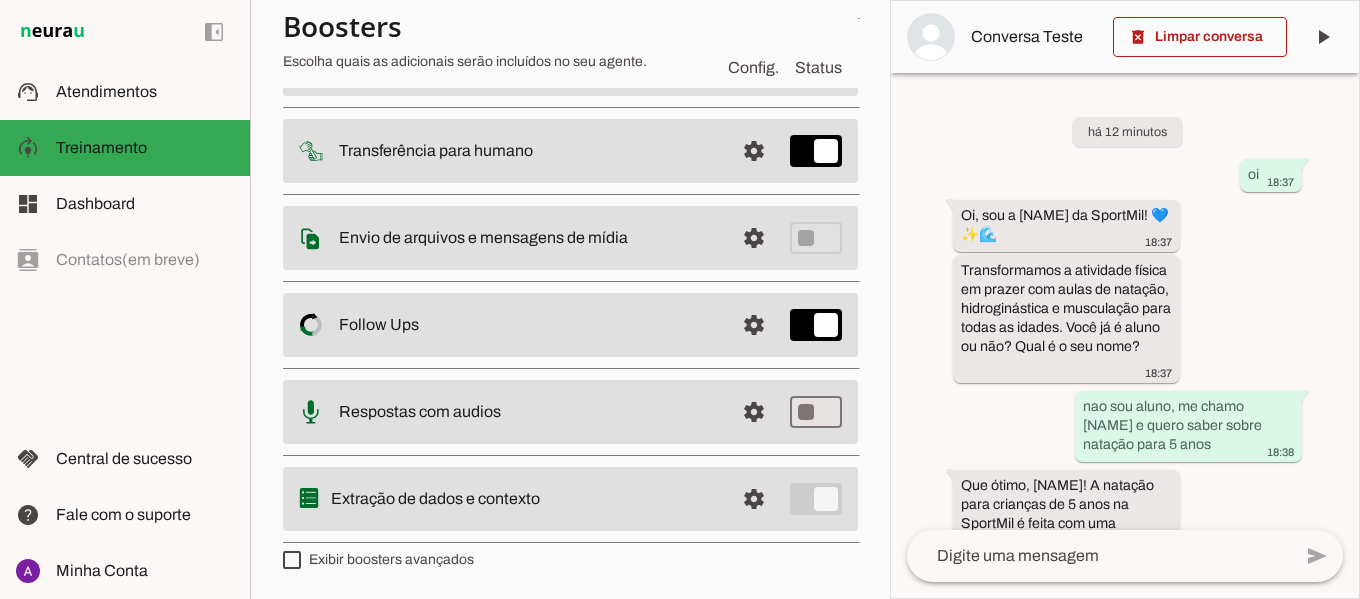 scroll, scrollTop: 226, scrollLeft: 0, axis: vertical 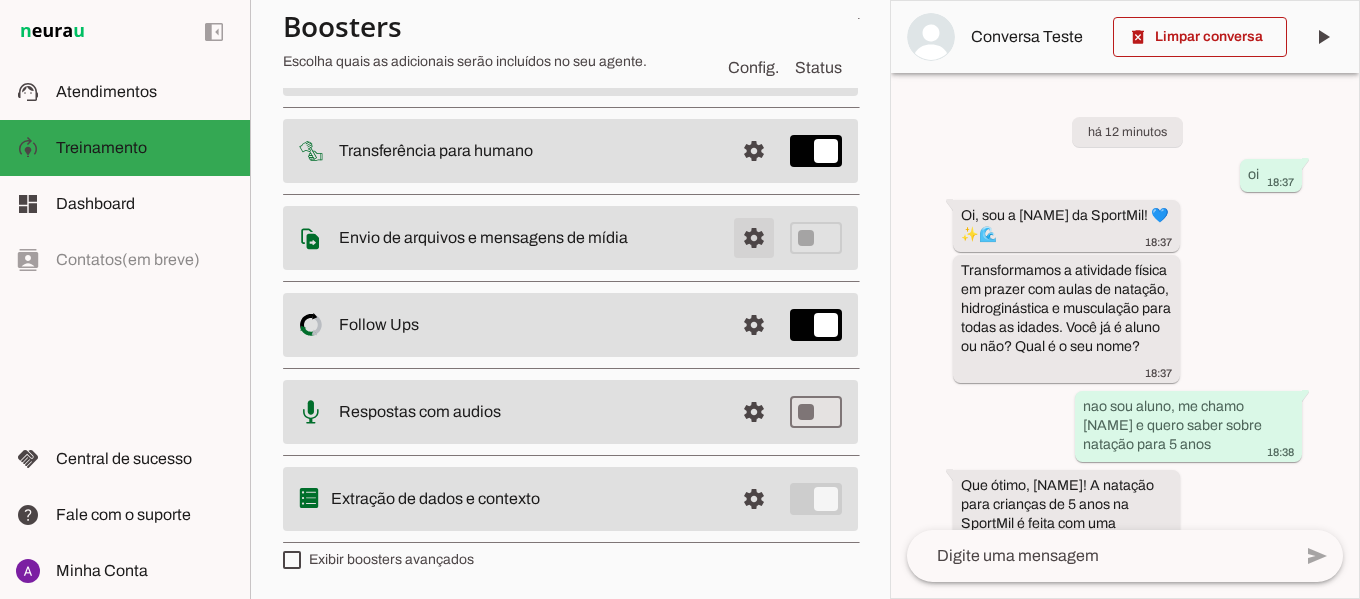 click at bounding box center [754, 63] 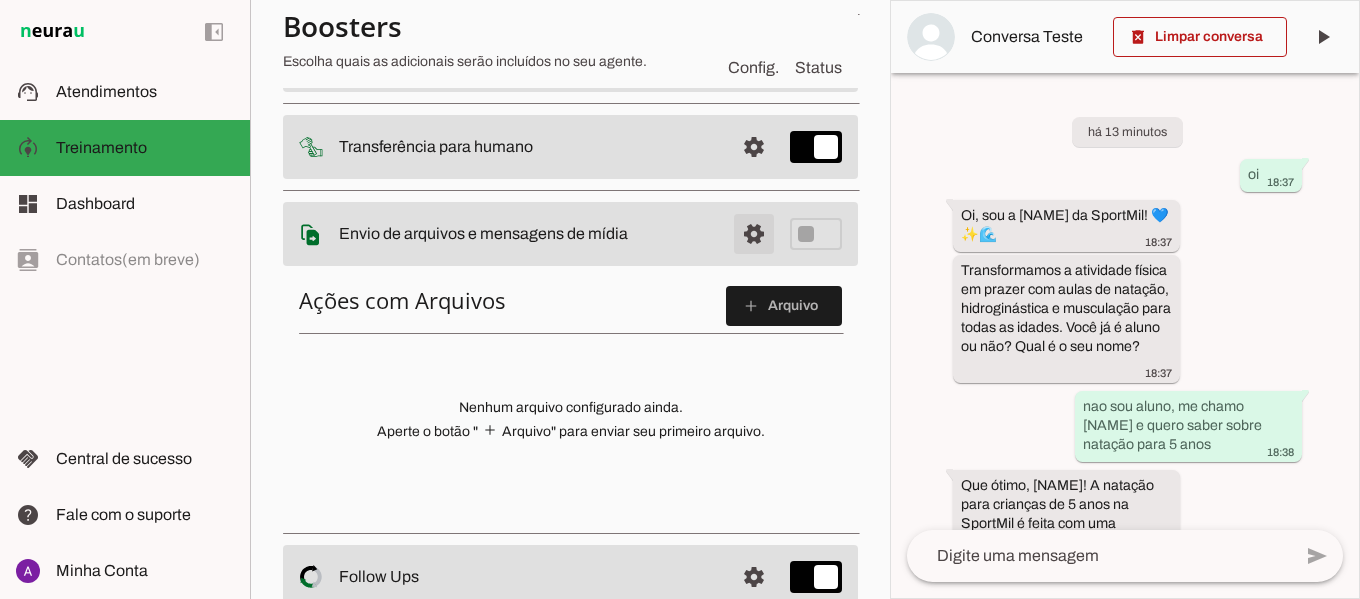 scroll, scrollTop: 250, scrollLeft: 0, axis: vertical 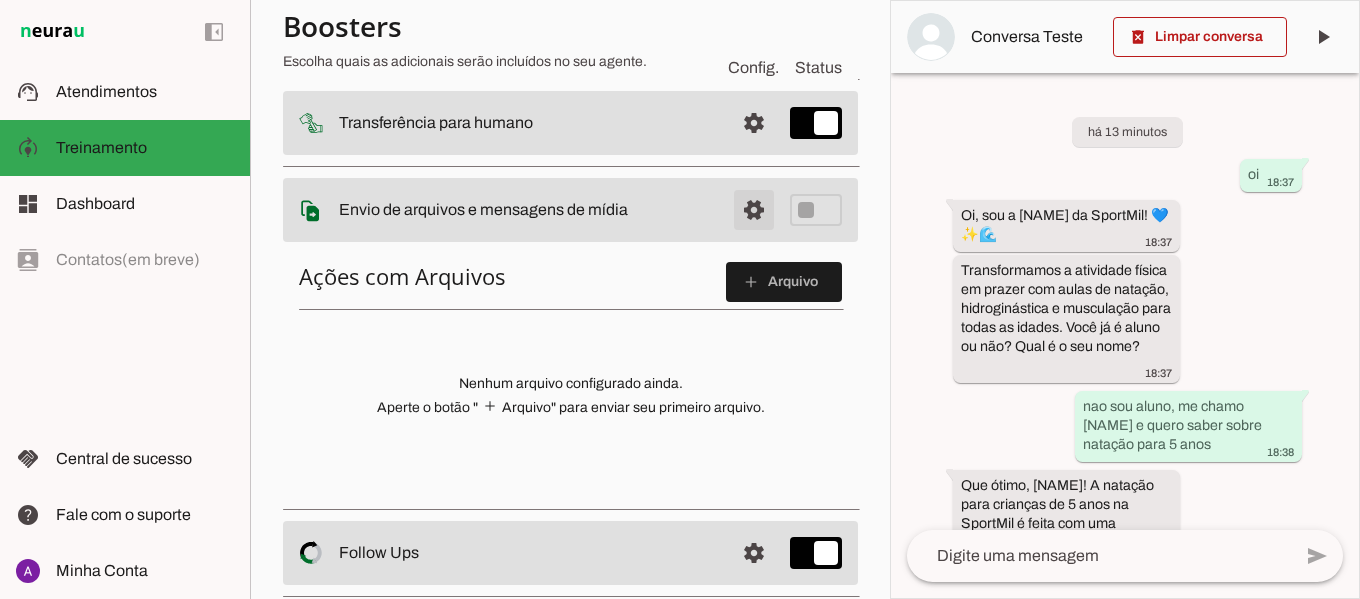 click at bounding box center (754, 35) 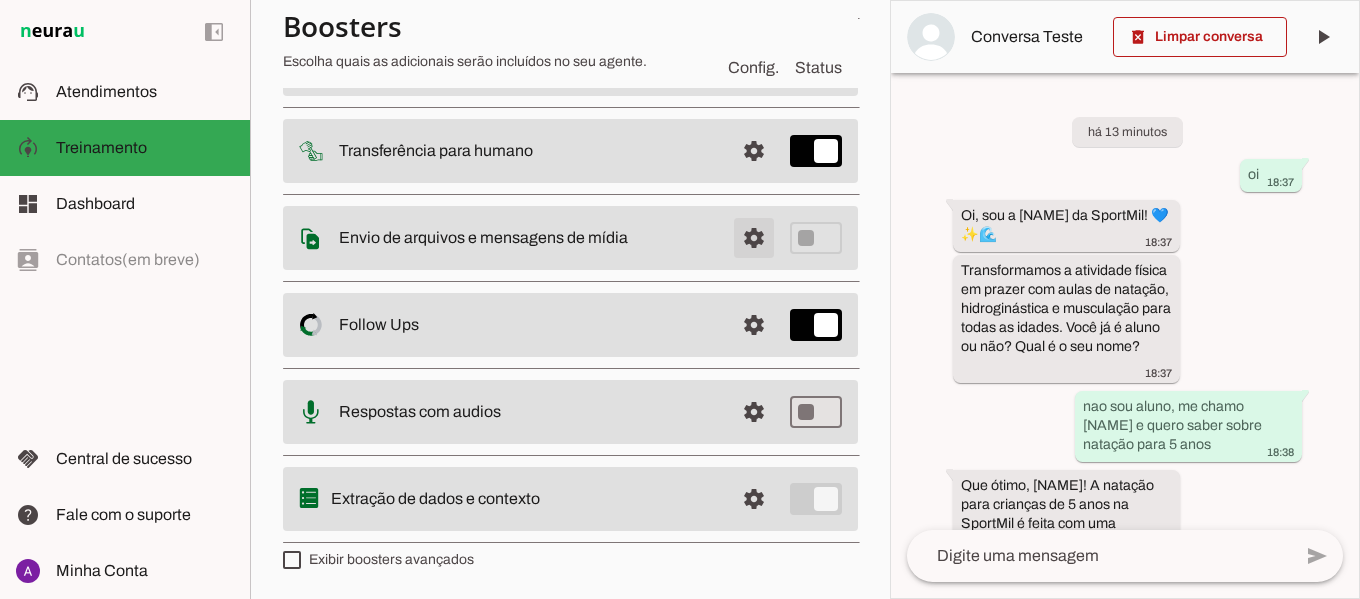 scroll, scrollTop: 226, scrollLeft: 0, axis: vertical 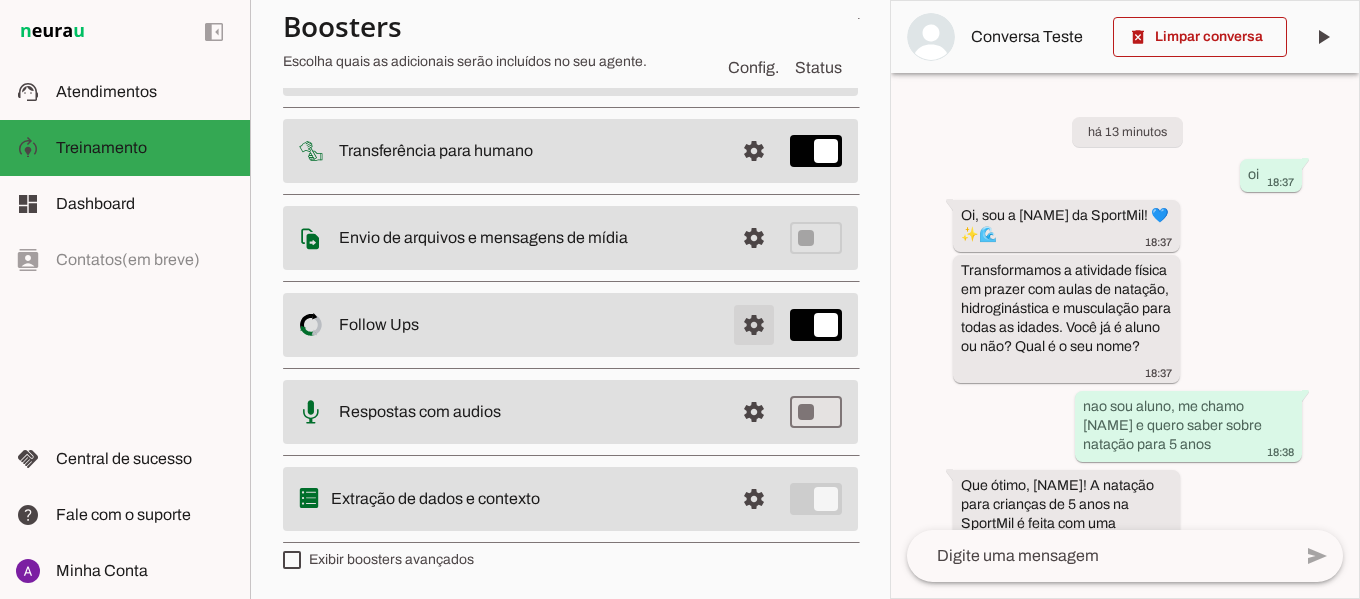 click at bounding box center [754, 63] 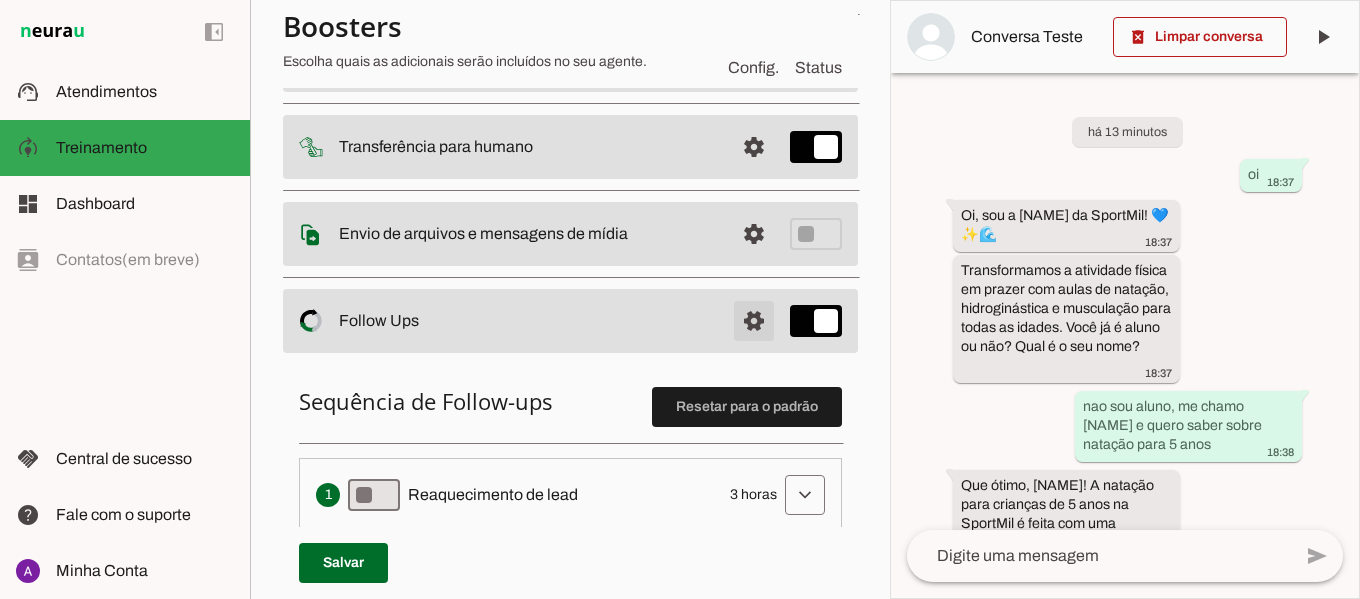 type 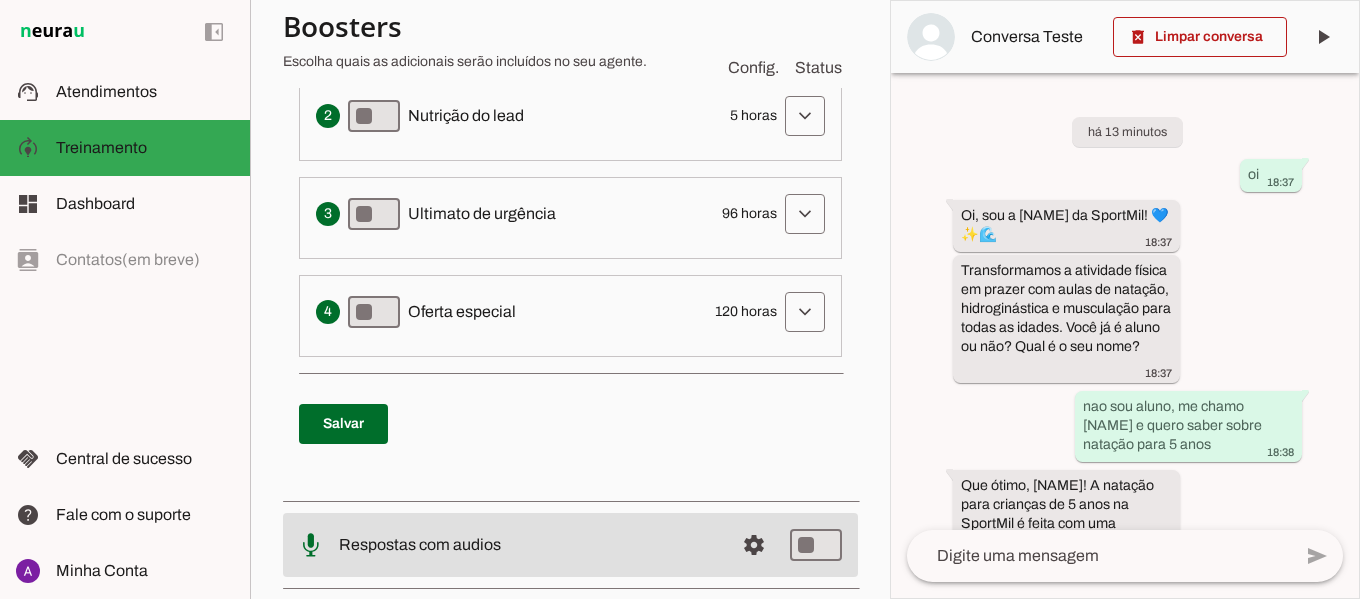 scroll, scrollTop: 706, scrollLeft: 0, axis: vertical 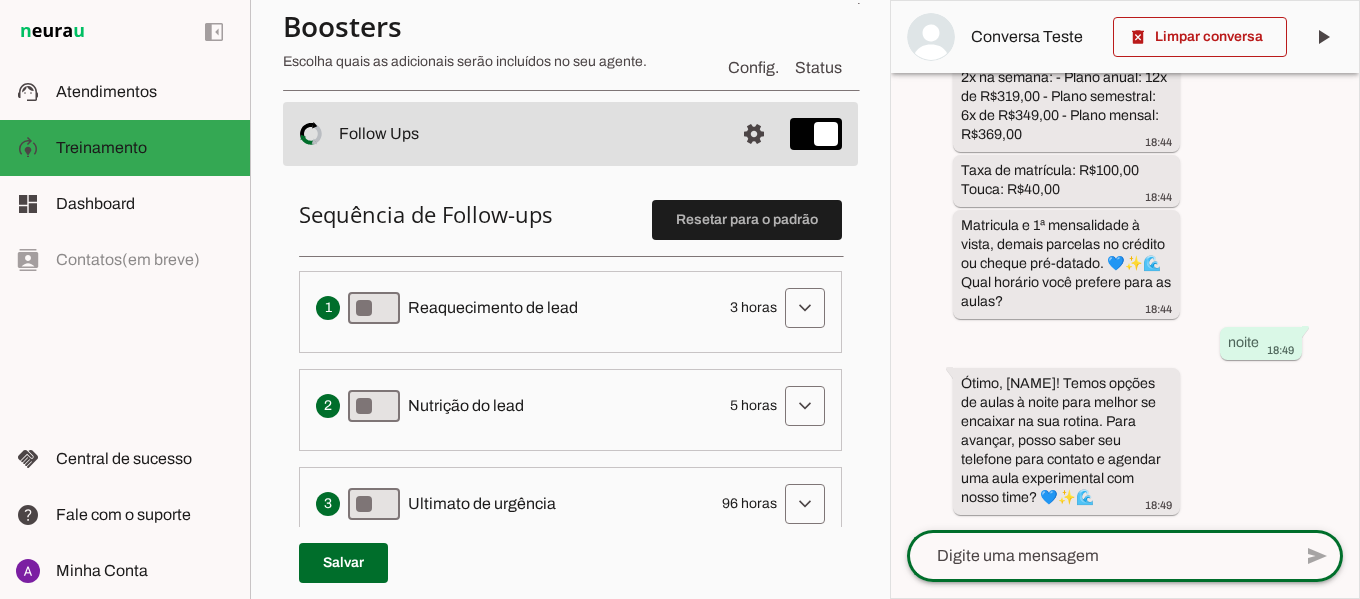 click 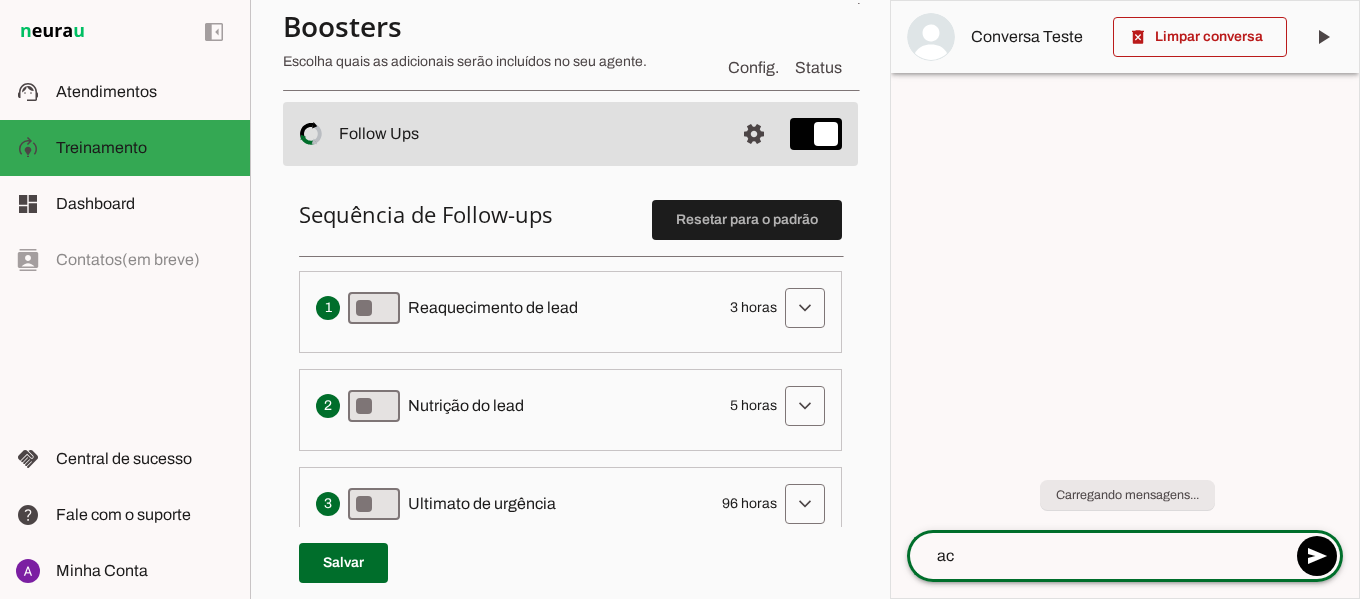 scroll, scrollTop: 0, scrollLeft: 0, axis: both 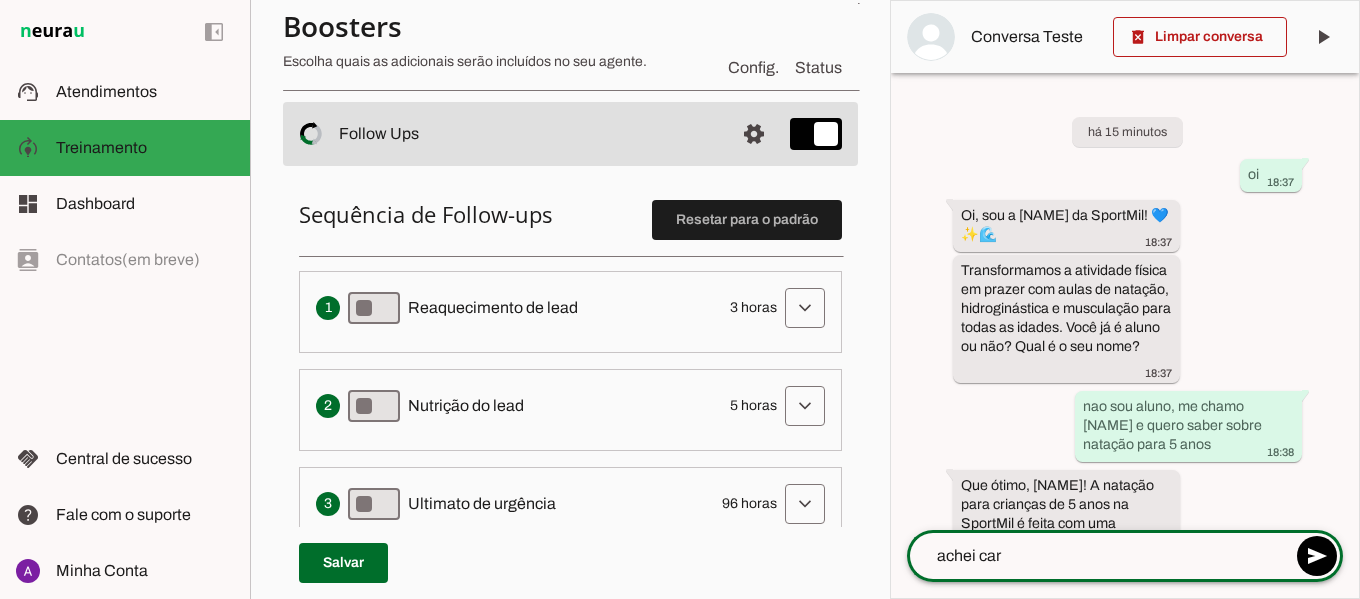 type on "achei caro" 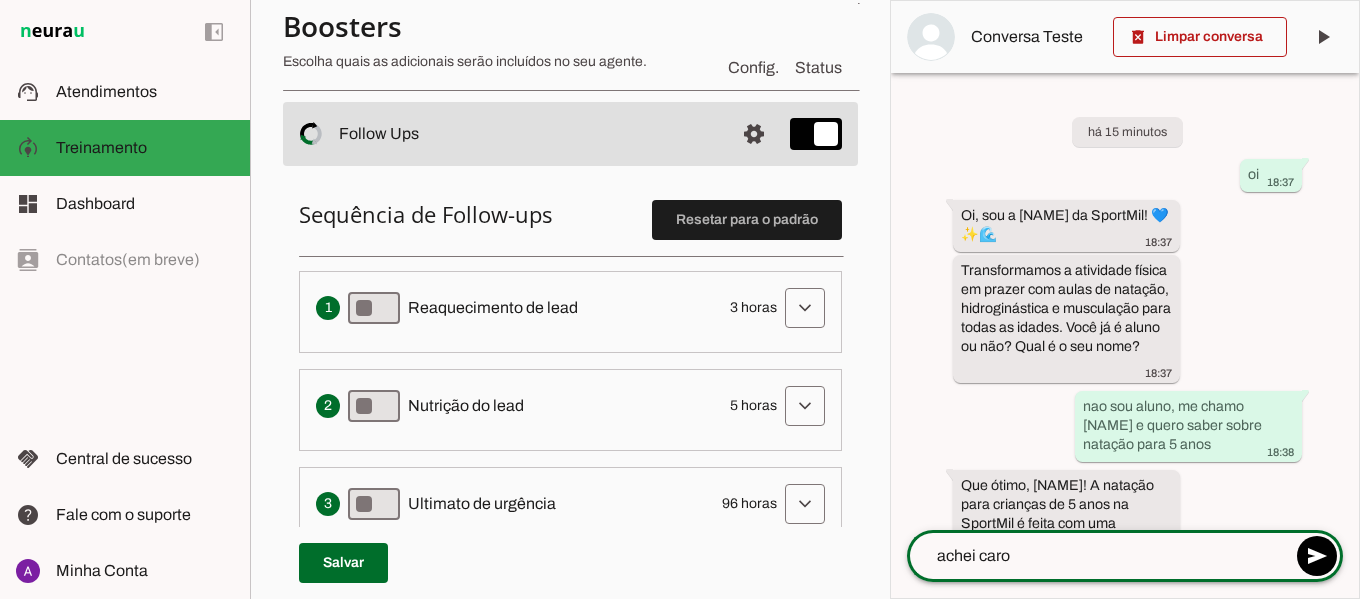 type 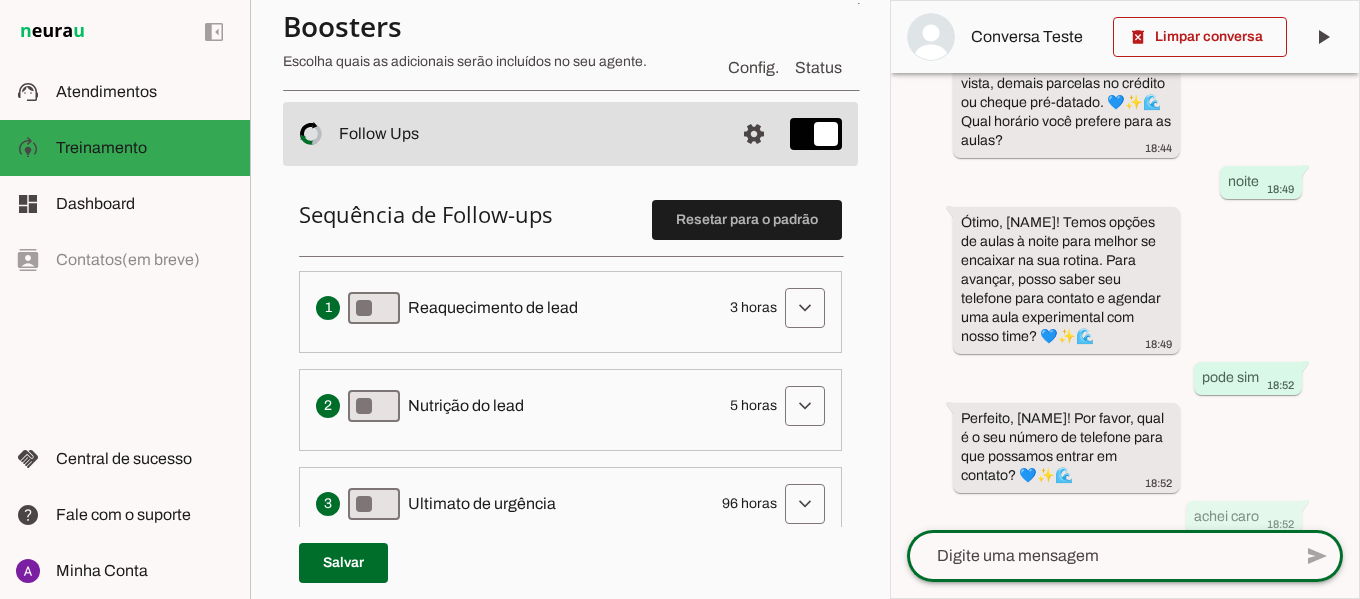 scroll, scrollTop: 1767, scrollLeft: 0, axis: vertical 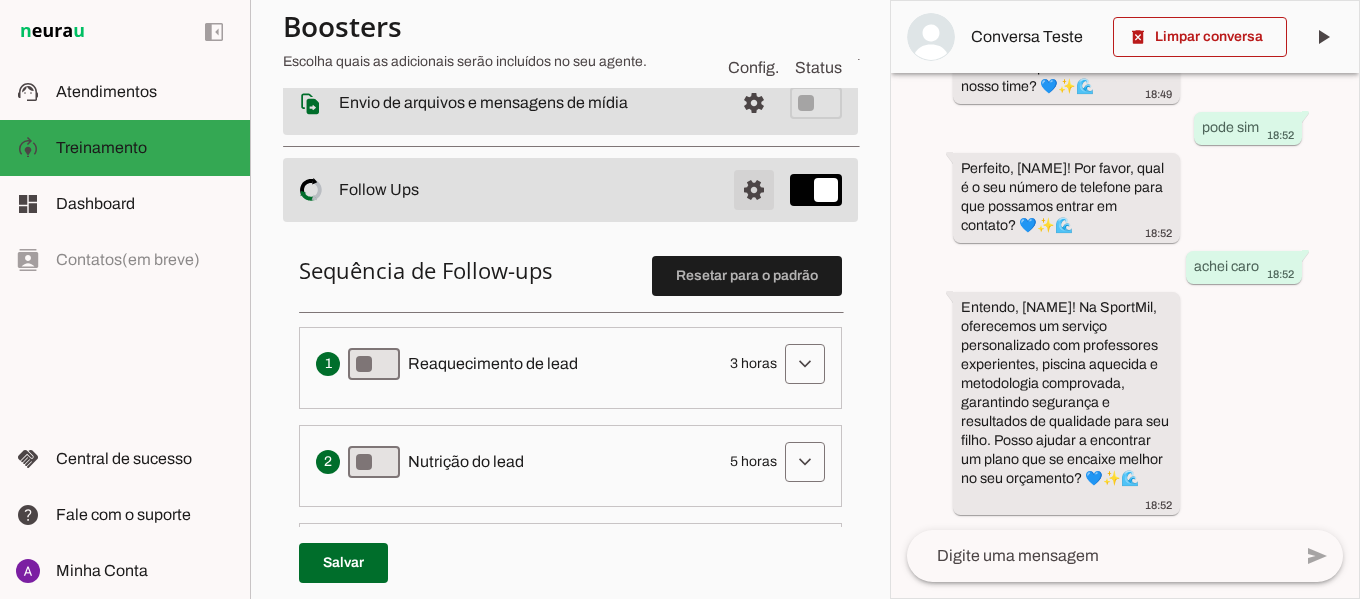 click at bounding box center [754, -72] 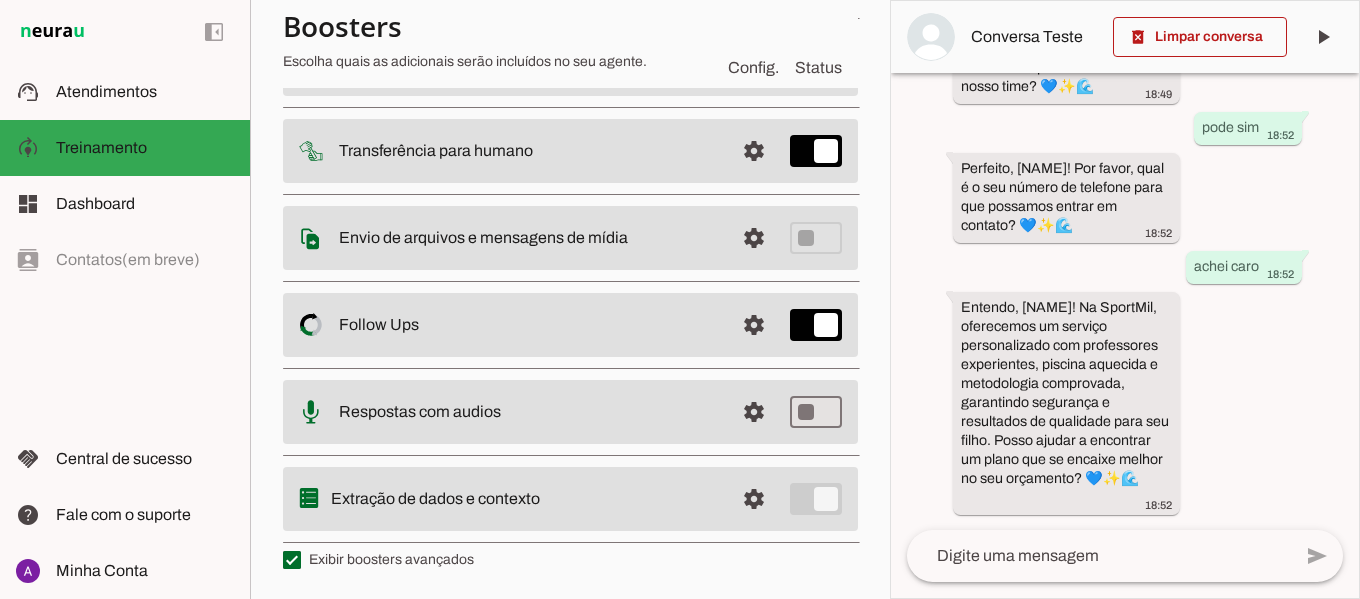 scroll, scrollTop: 226, scrollLeft: 0, axis: vertical 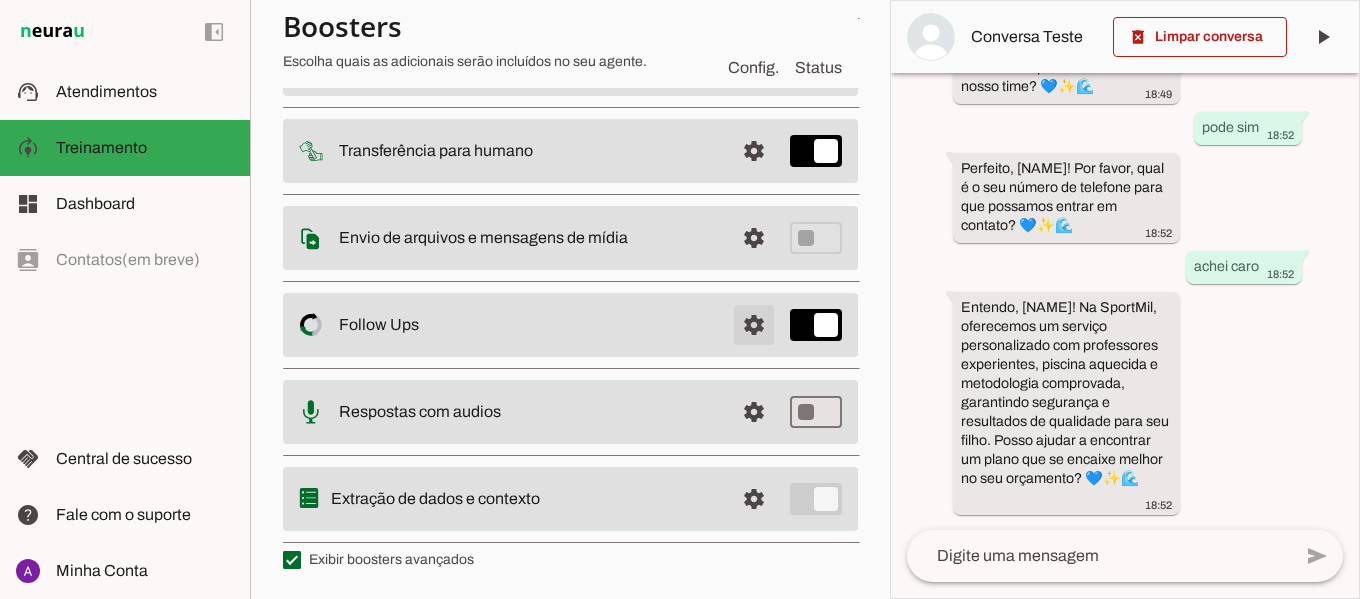 click at bounding box center (754, 63) 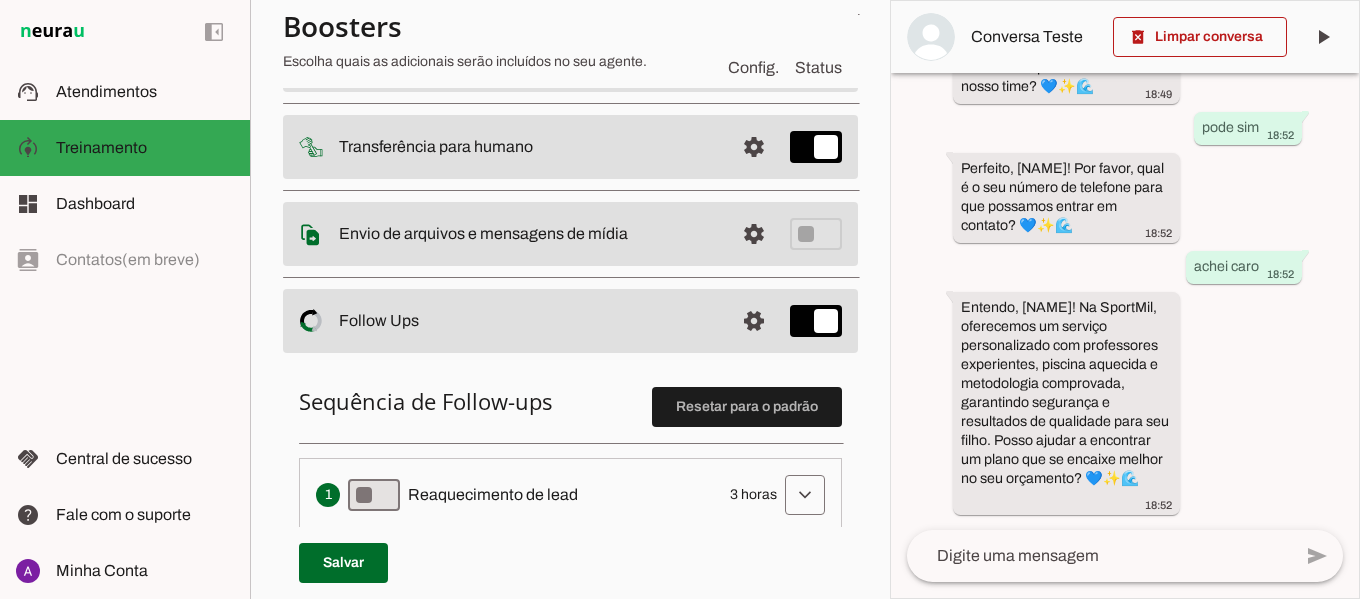 scroll, scrollTop: 357, scrollLeft: 0, axis: vertical 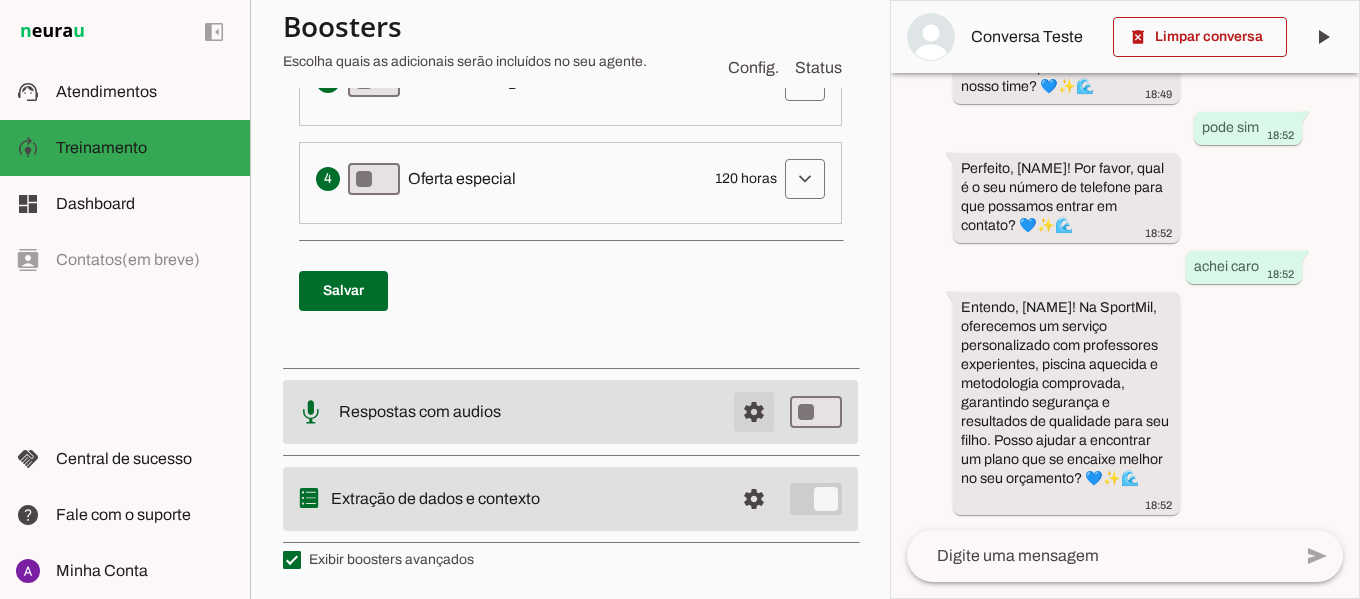 click at bounding box center [754, -551] 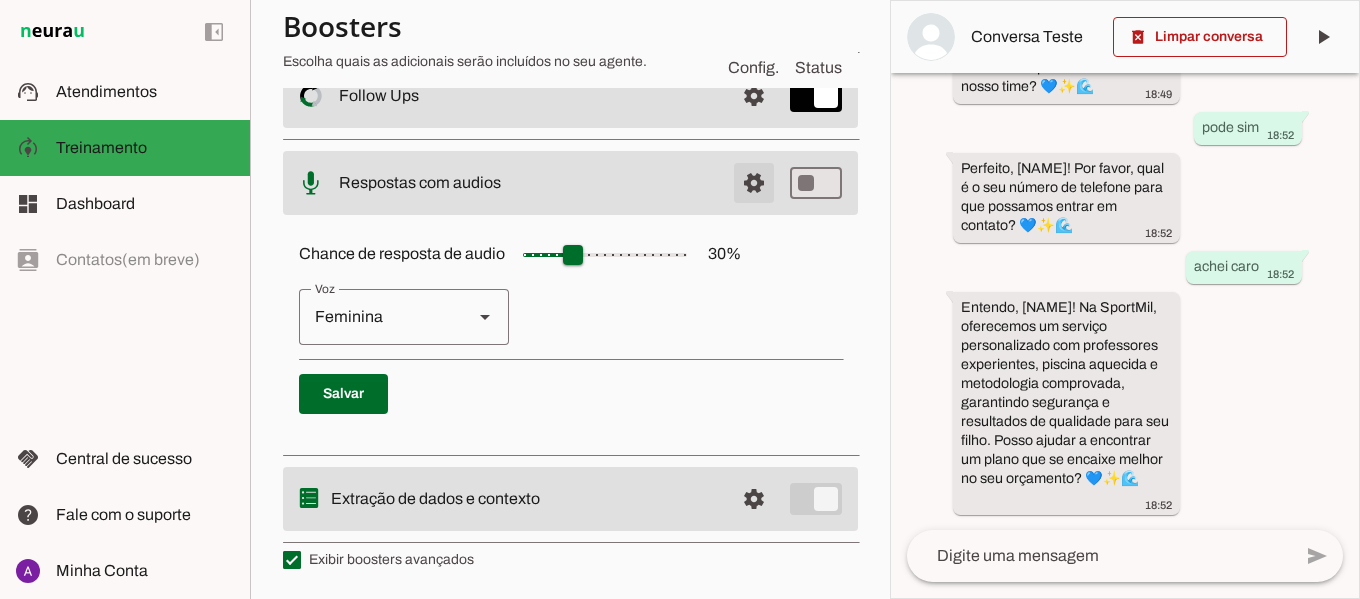 scroll, scrollTop: 222, scrollLeft: 0, axis: vertical 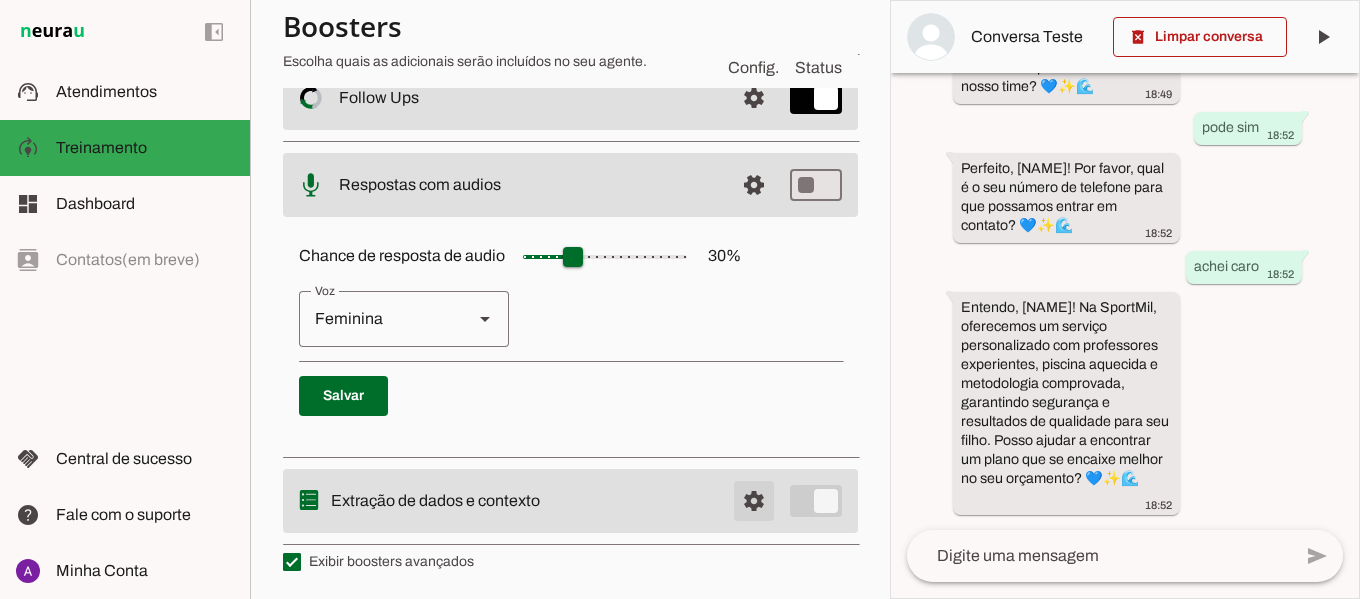 click at bounding box center (754, -164) 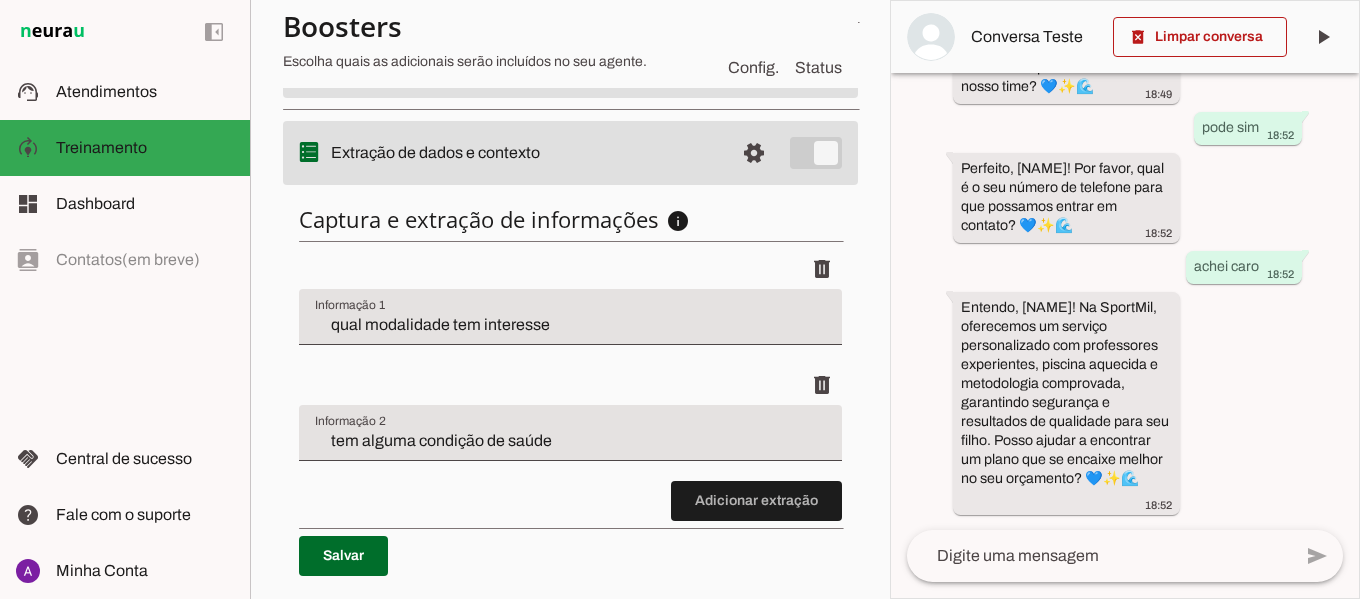 scroll, scrollTop: 629, scrollLeft: 0, axis: vertical 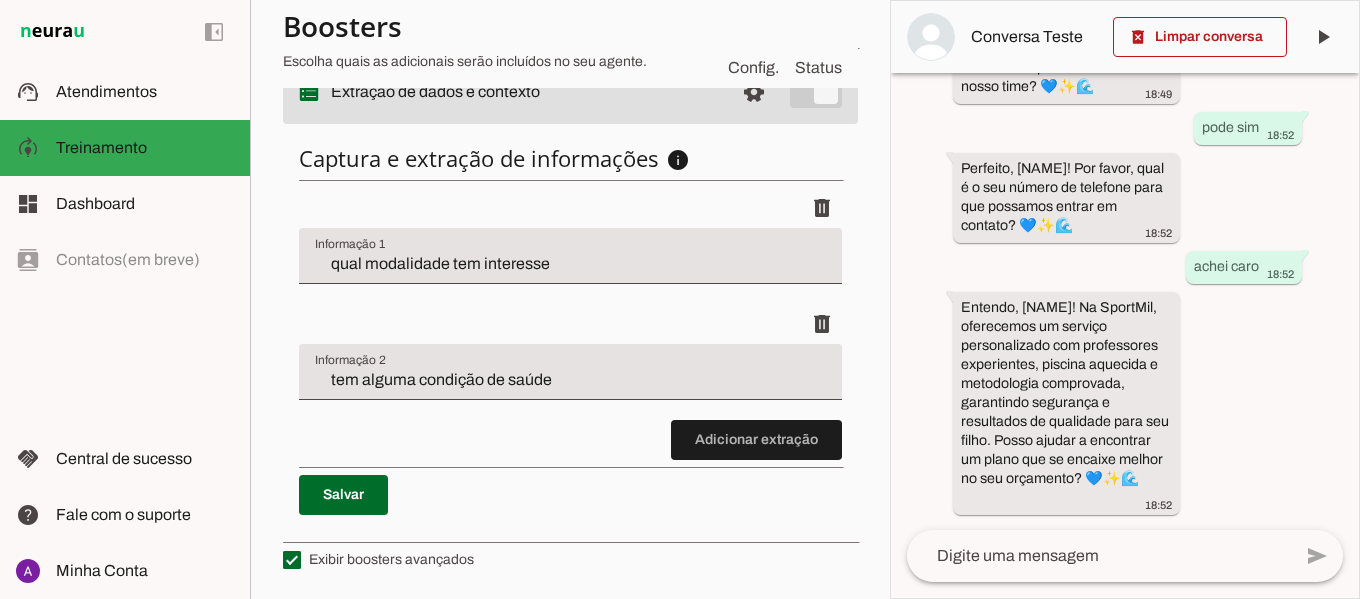 click on "Exibir boosters avançados" at bounding box center [378, 560] 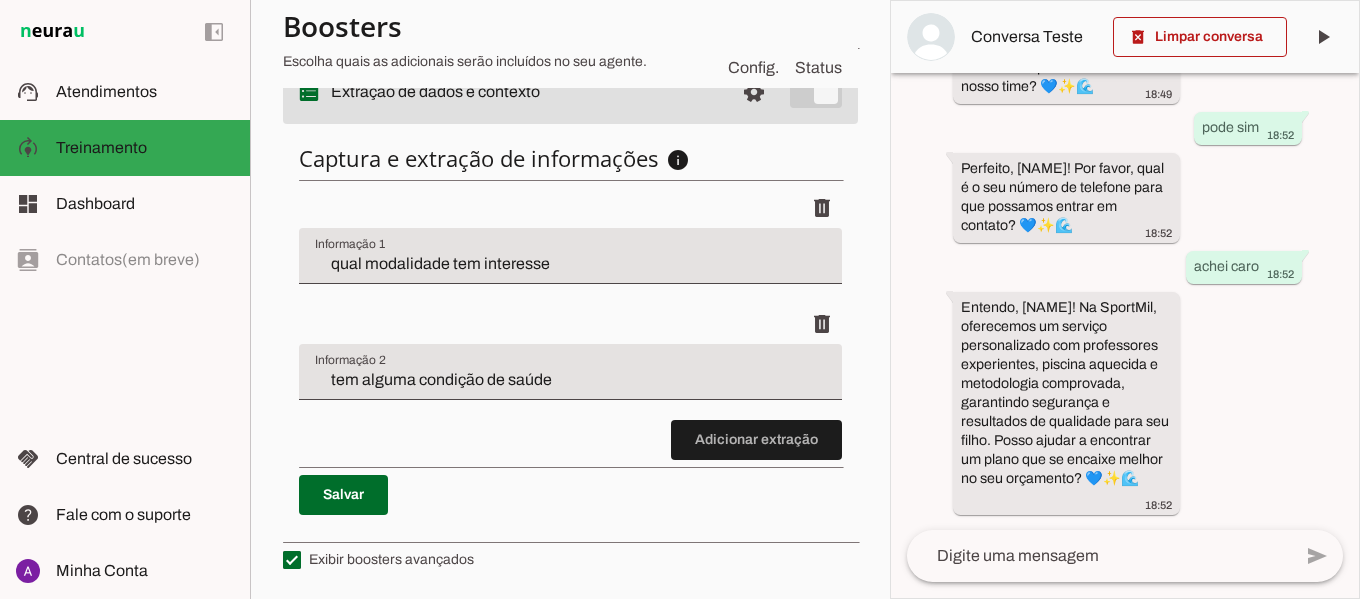 type on "on" 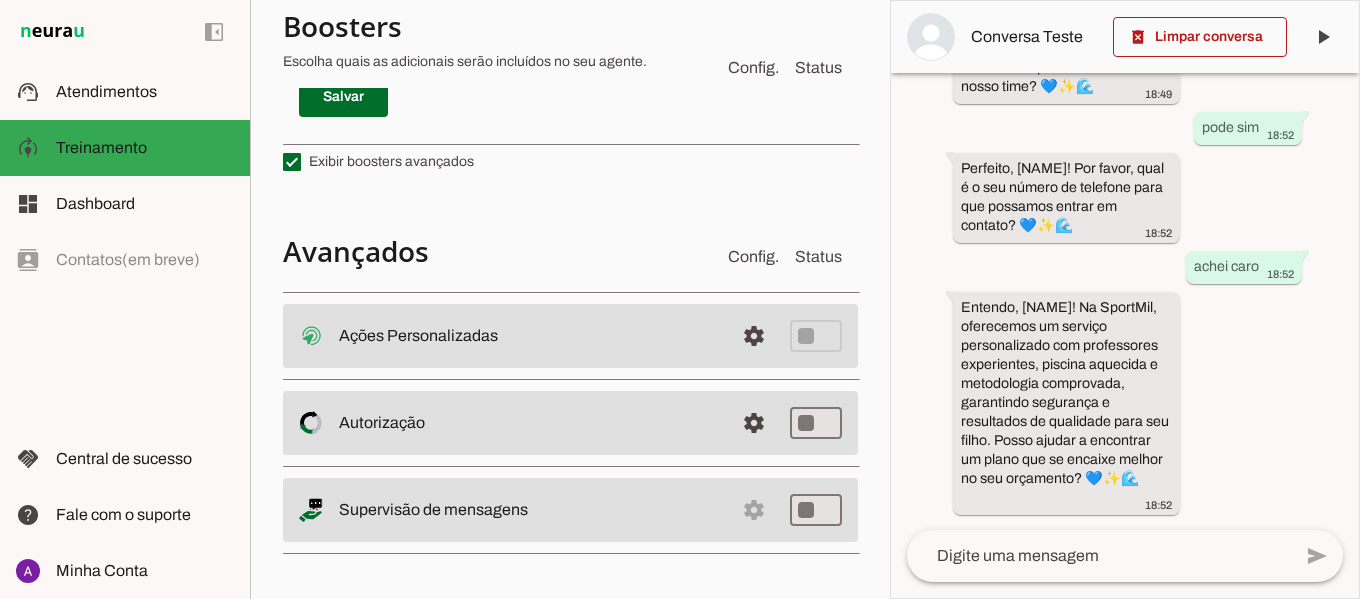 scroll, scrollTop: 1029, scrollLeft: 0, axis: vertical 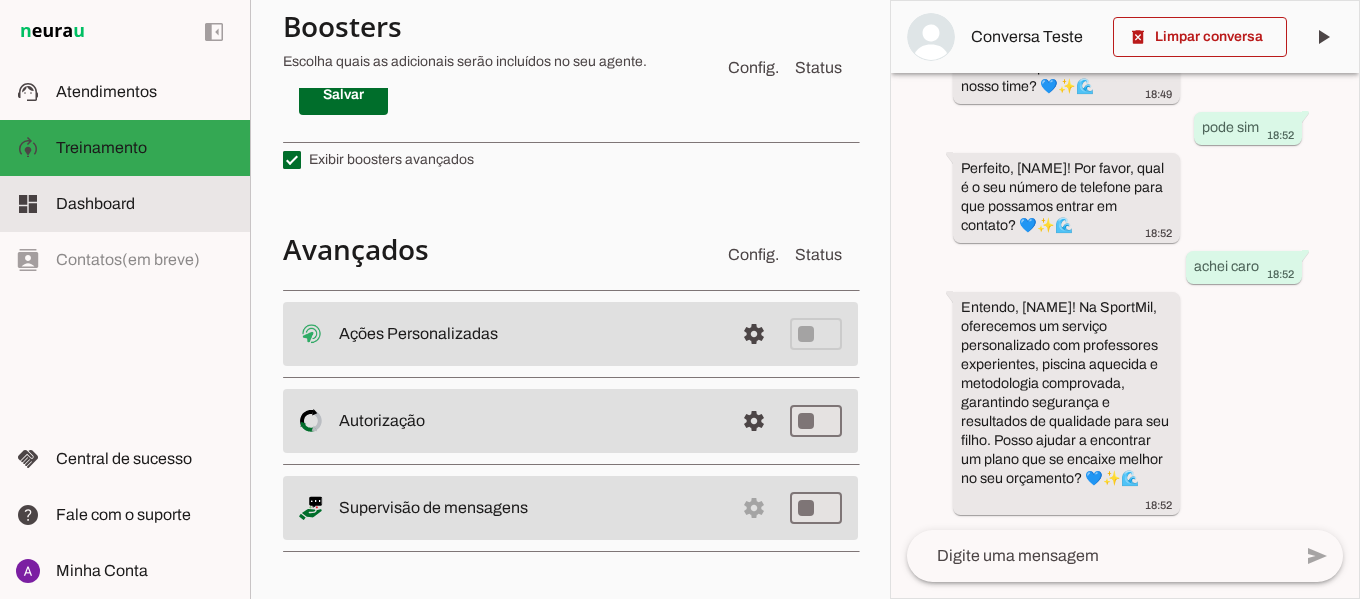 click on "Dashboard" 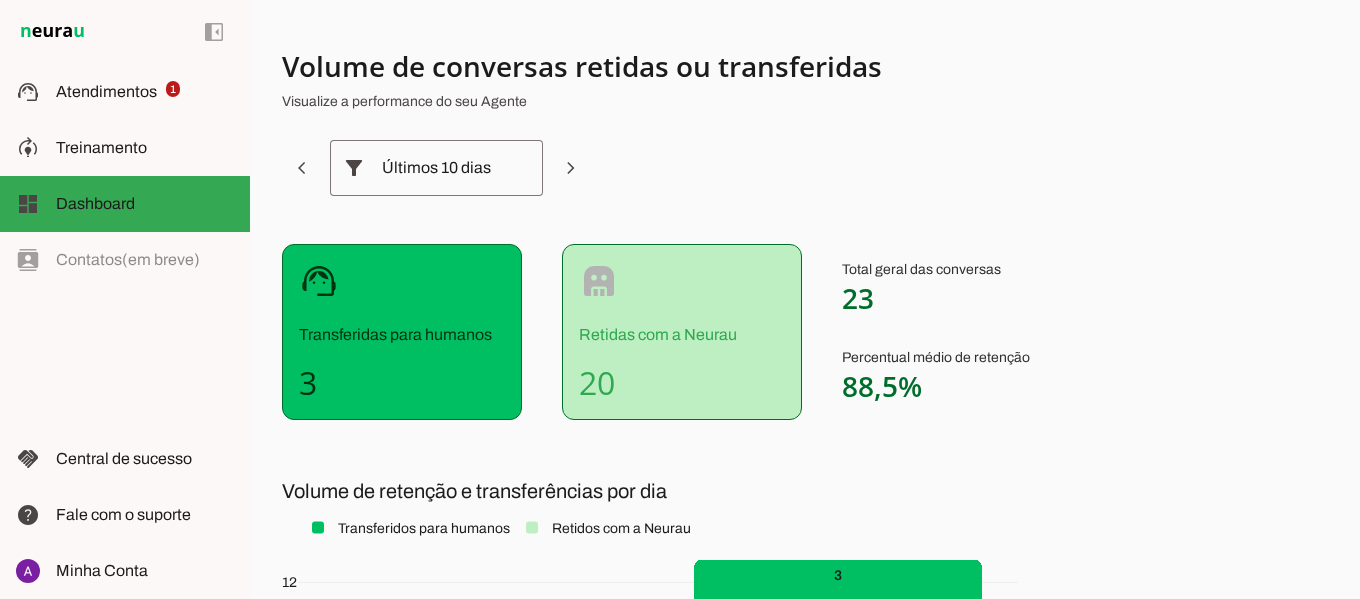 click on "Volume de conversas retidas ou transferidas
Visualize a performance do seu Agente
support_agent
Transferidas para humanos
3
robot
Retidas com a Neurau
20
Total geral das conversas
23
Percentual médio de retenção
88,5%
Volume de retenção e transferências por dia" at bounding box center (778, 491) 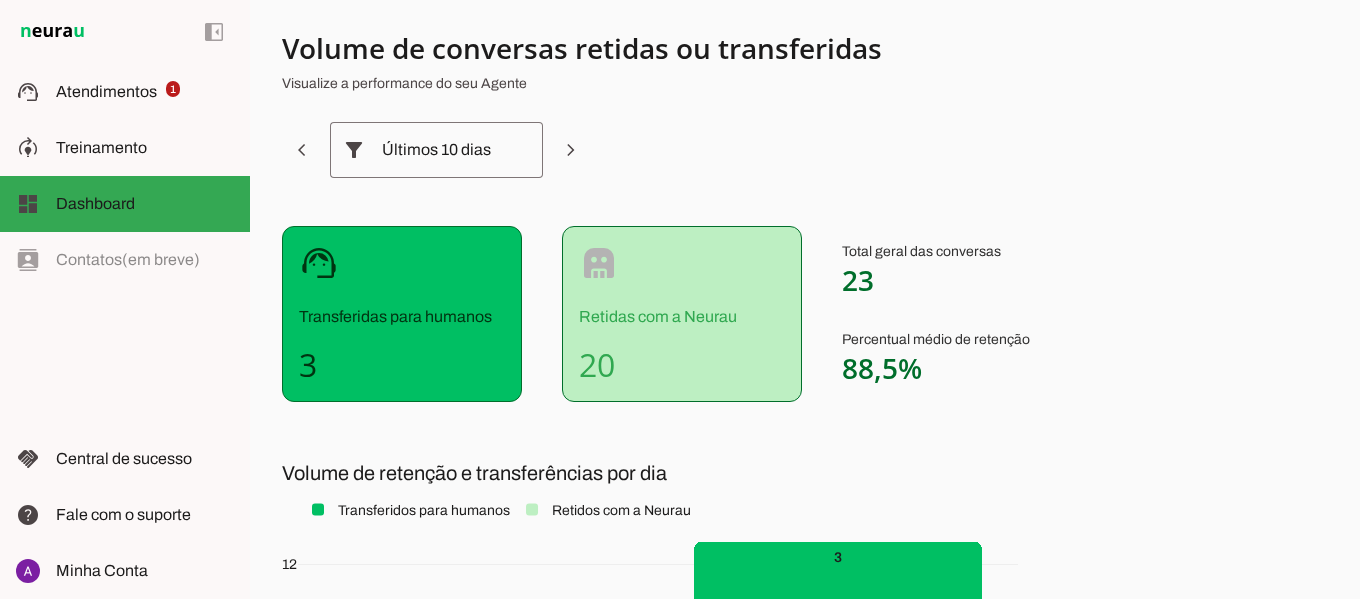 scroll, scrollTop: 13, scrollLeft: 0, axis: vertical 